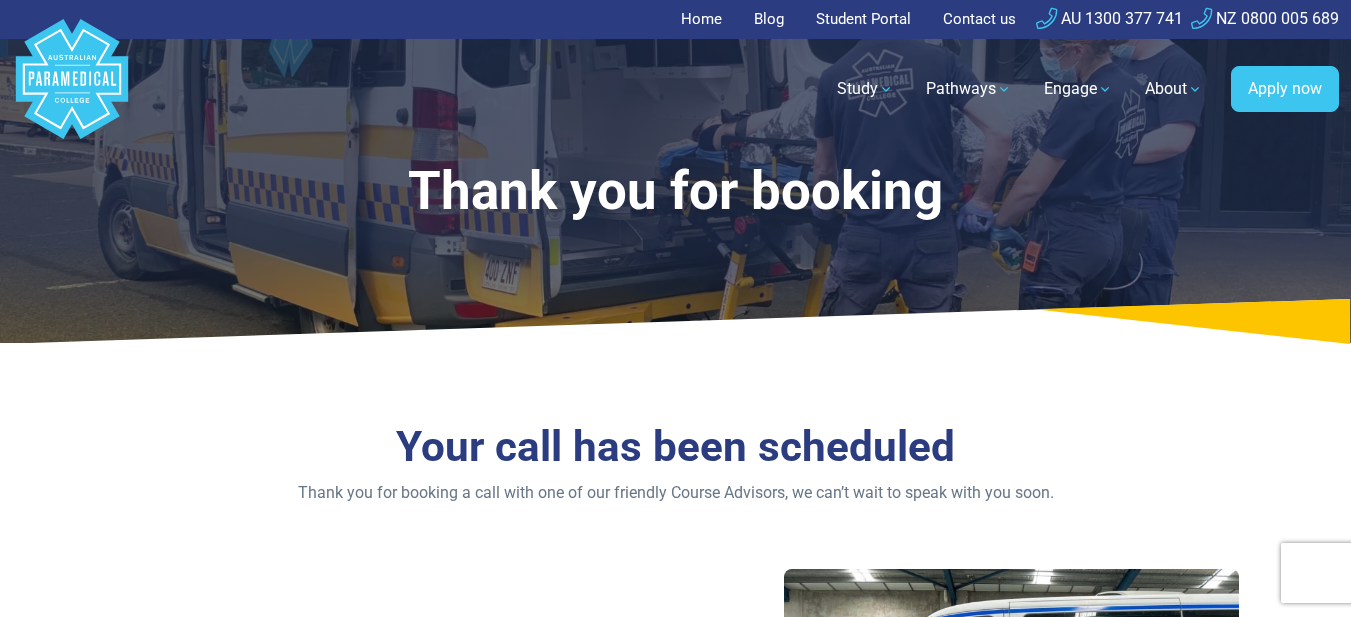 scroll, scrollTop: 0, scrollLeft: 0, axis: both 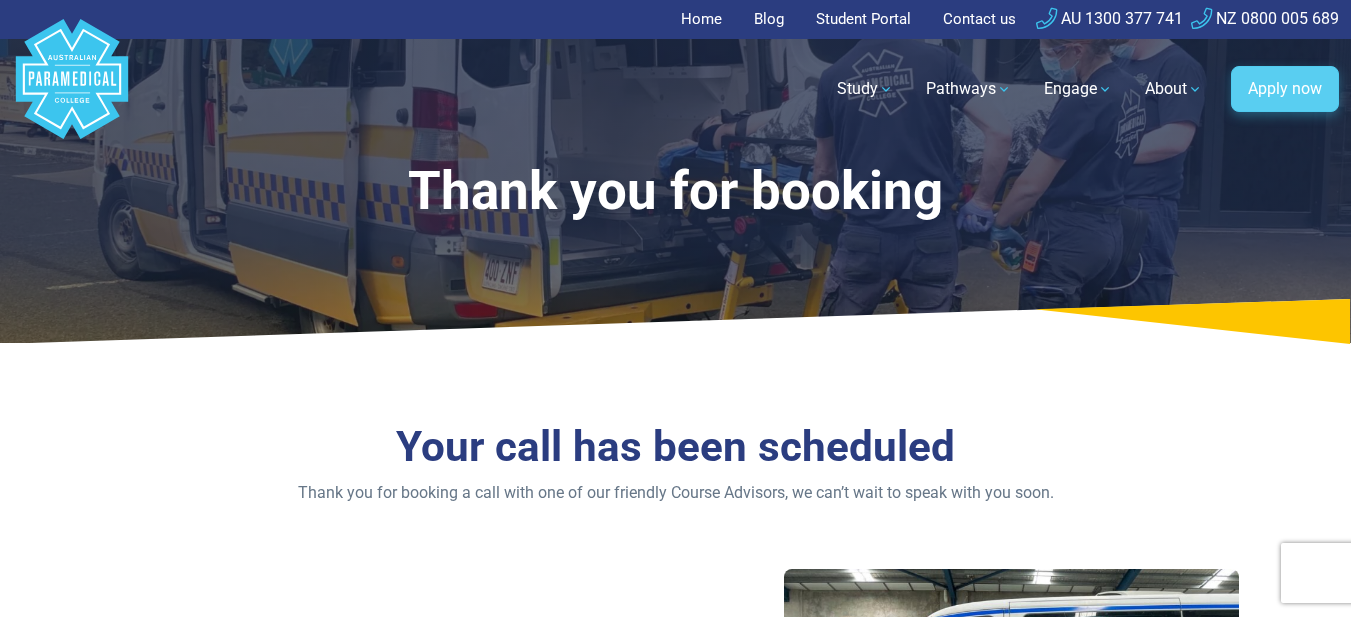 click on "Apply now" at bounding box center [1285, 89] 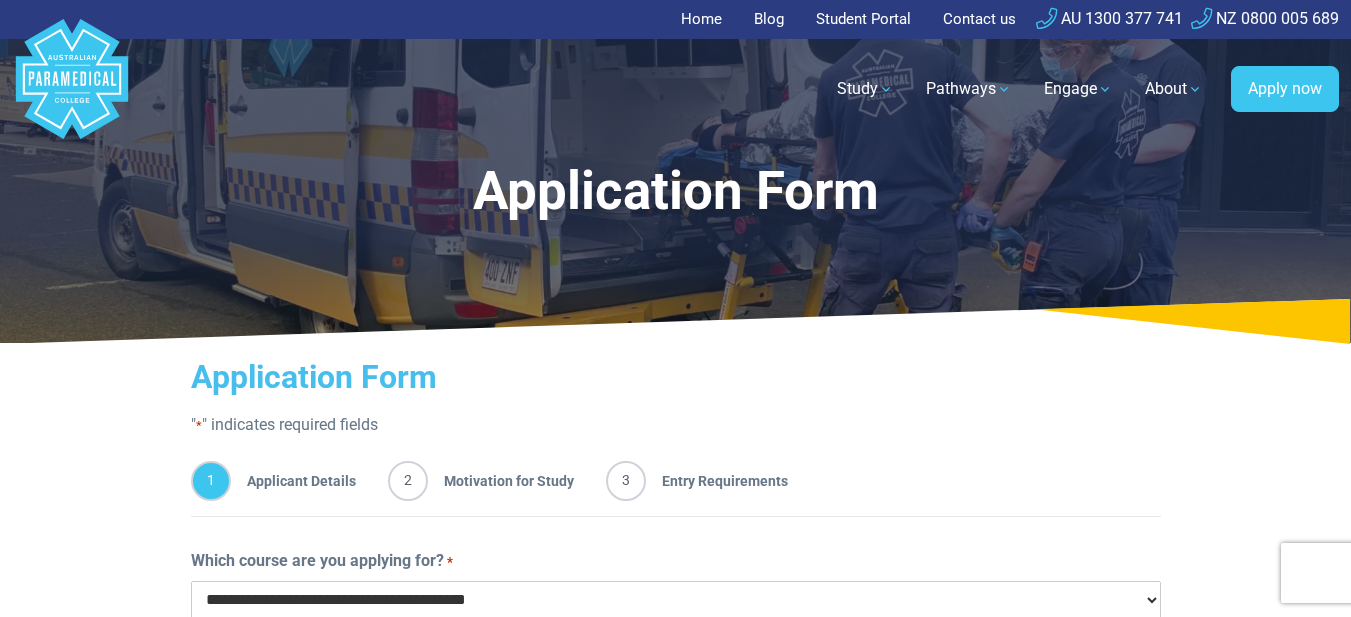 scroll, scrollTop: 0, scrollLeft: 0, axis: both 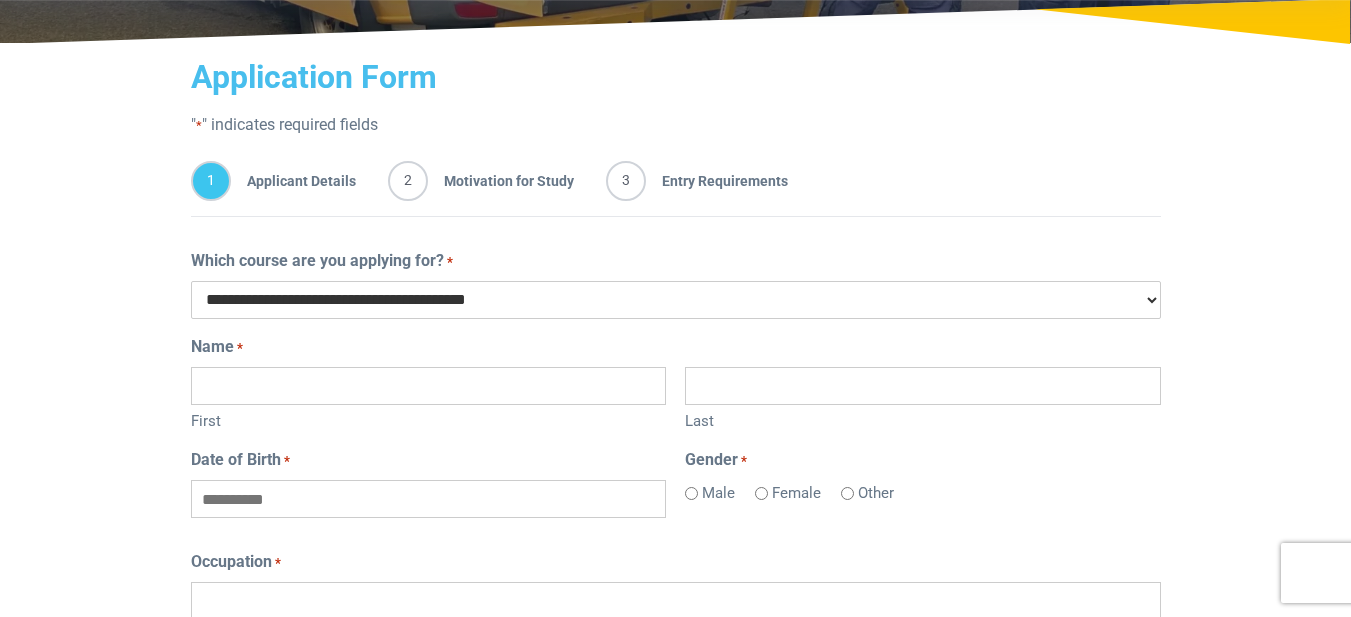 click on "First" at bounding box center [428, 386] 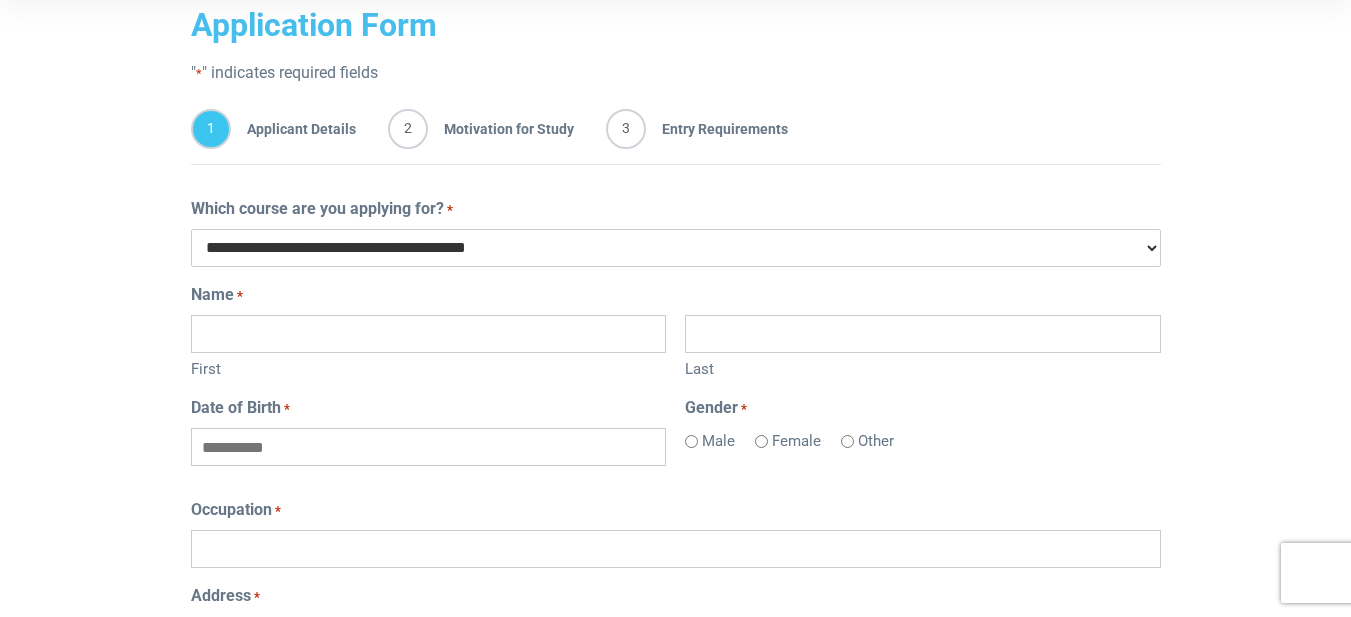 scroll, scrollTop: 400, scrollLeft: 0, axis: vertical 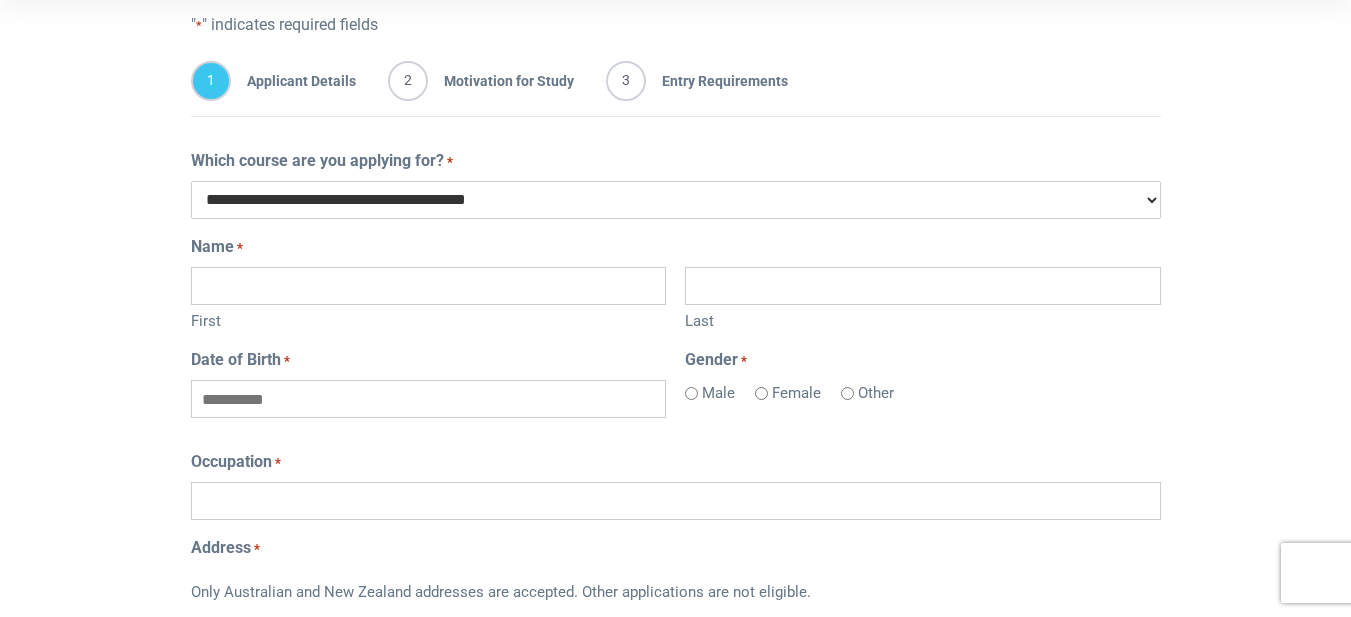 click on "First" at bounding box center [428, 286] 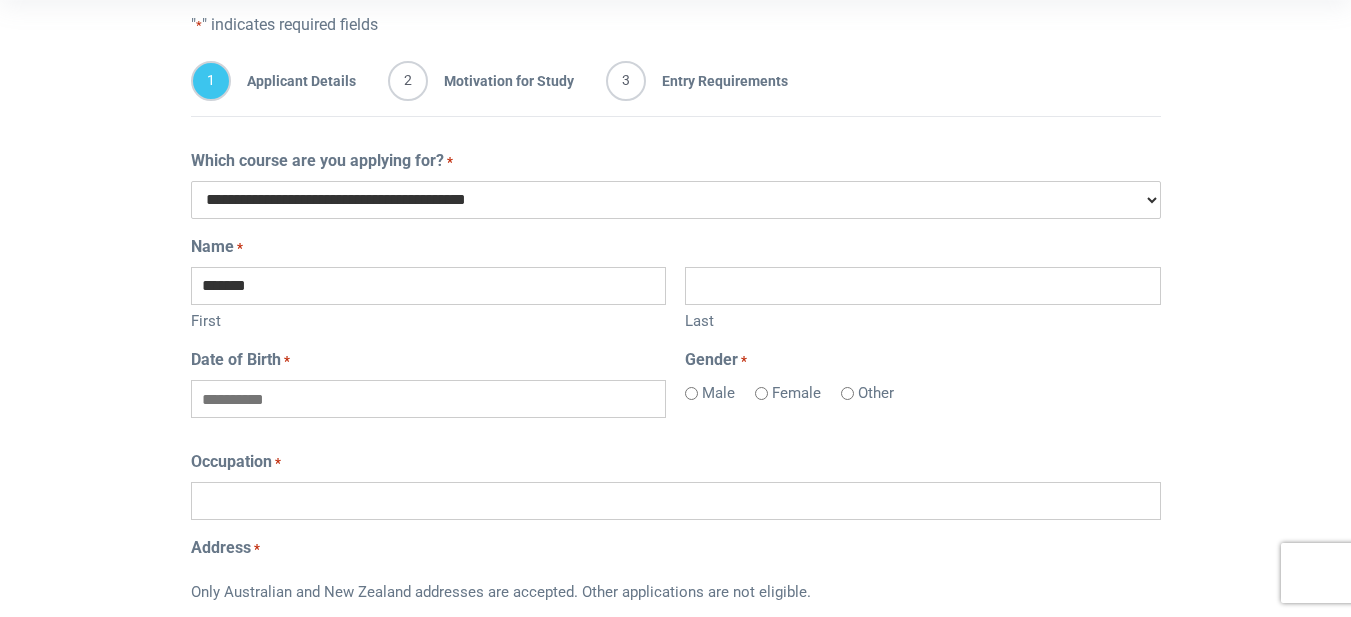type on "******" 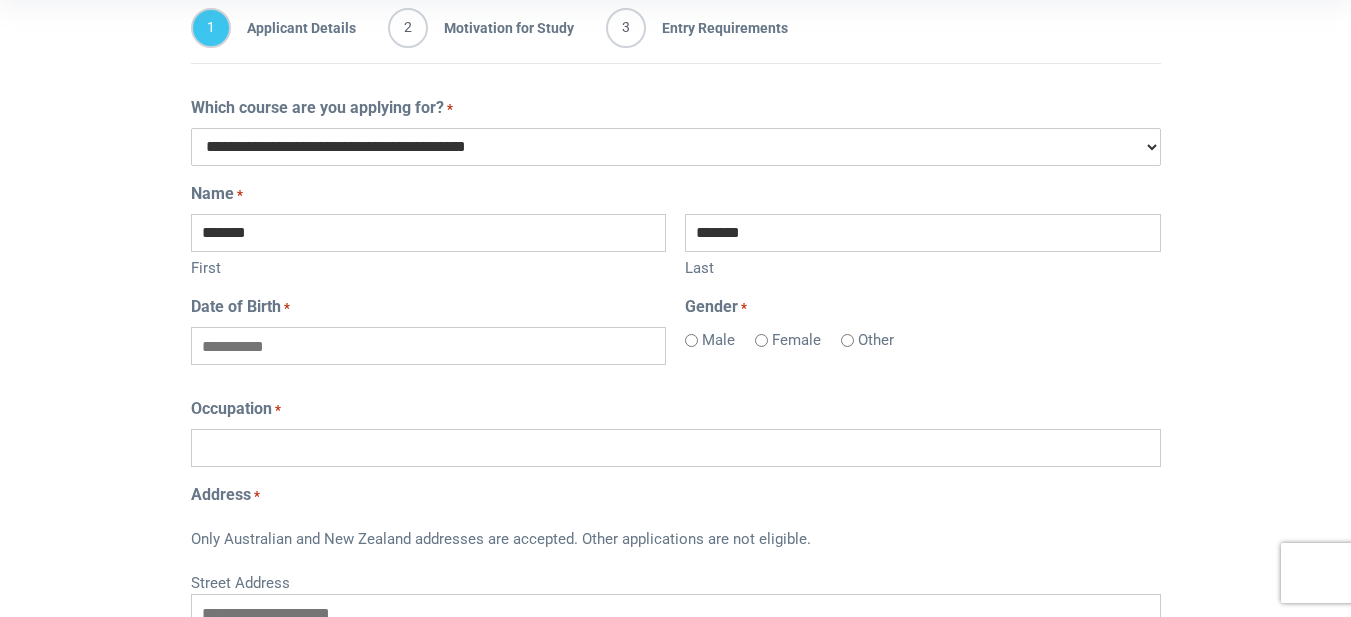 scroll, scrollTop: 500, scrollLeft: 0, axis: vertical 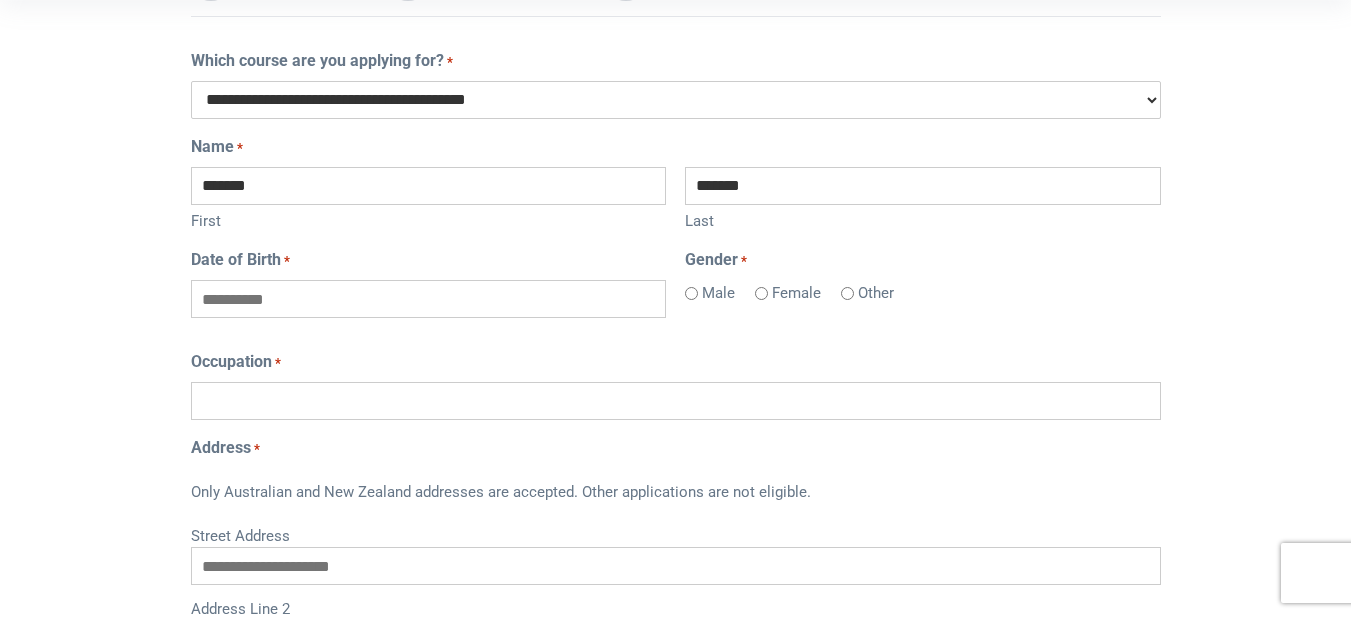 type on "******" 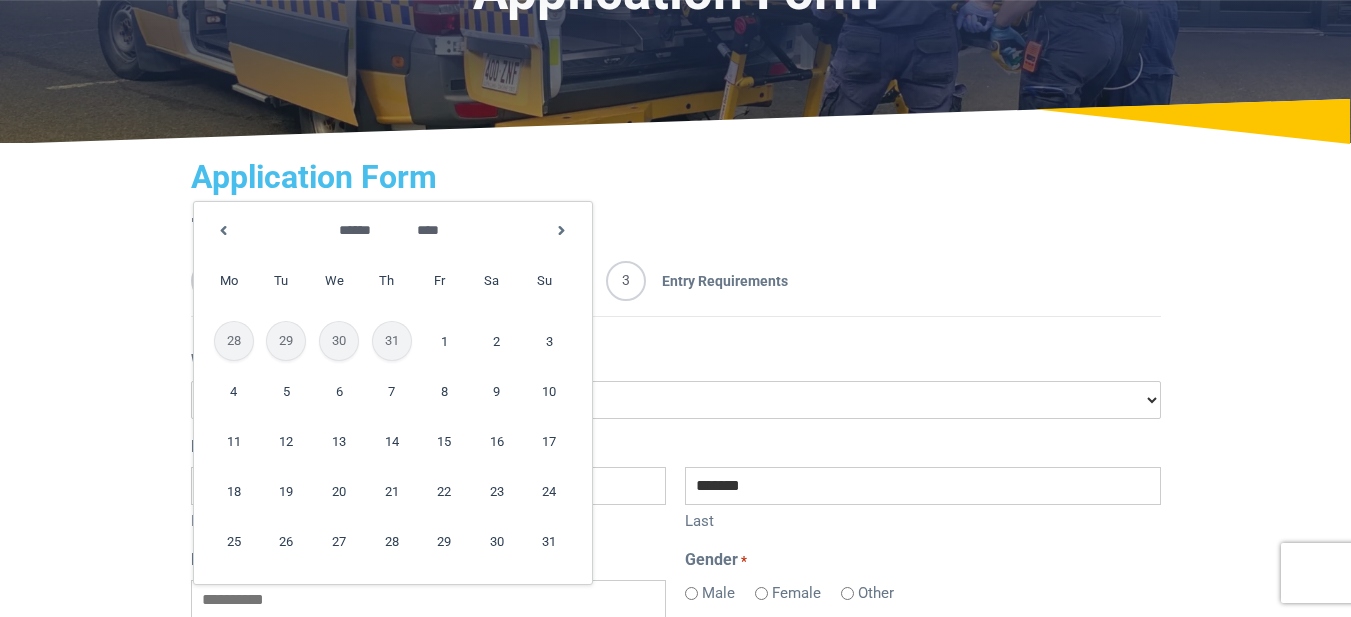 scroll, scrollTop: 300, scrollLeft: 0, axis: vertical 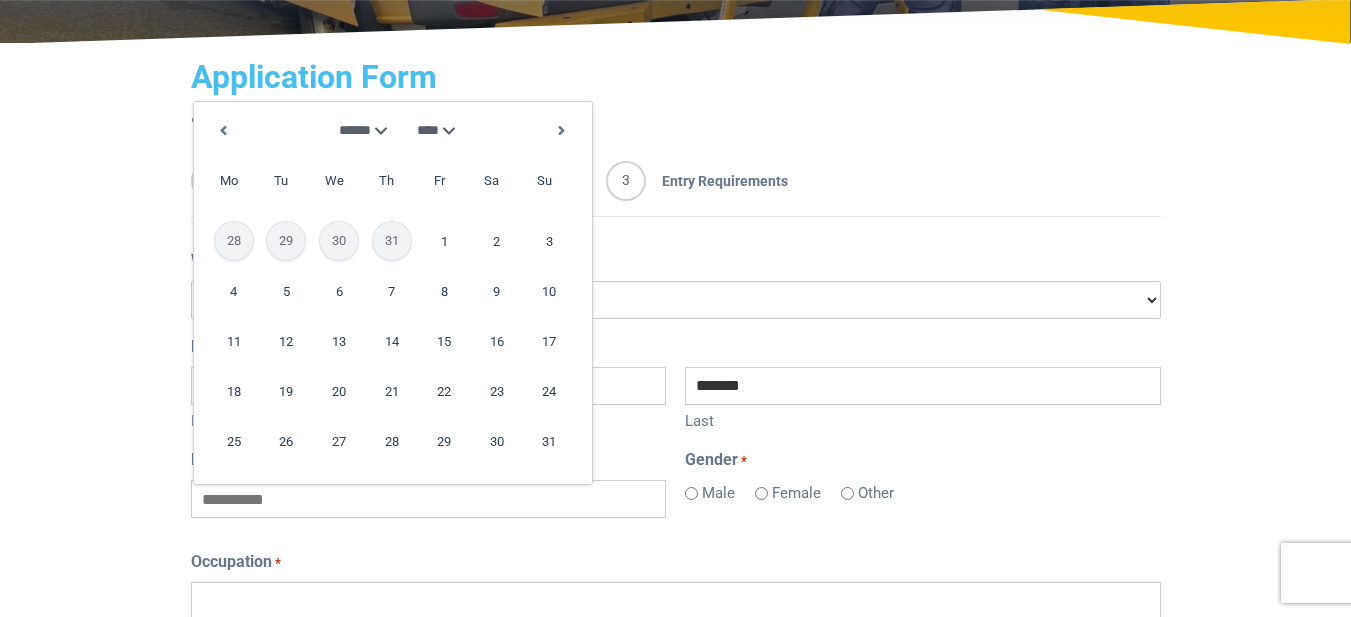 click on "**** **** **** **** **** **** **** **** **** **** **** **** **** **** **** **** **** **** **** **** **** **** **** **** **** **** **** **** **** **** **** **** **** **** **** **** **** **** **** **** **** **** **** **** **** **** **** **** **** **** **** **** **** **** **** **** **** **** **** **** **** **** **** **** **** **** **** **** **** **** **** **** **** **** **** **** **** **** **** **** **** **** **** **** **** **** **** **** **** **** **** **** **** **** **** **** **** **** **** **** **** **** **** **** **** **** **** **** **** **** **** **** **** **** **** **** ****" at bounding box center [439, 130] 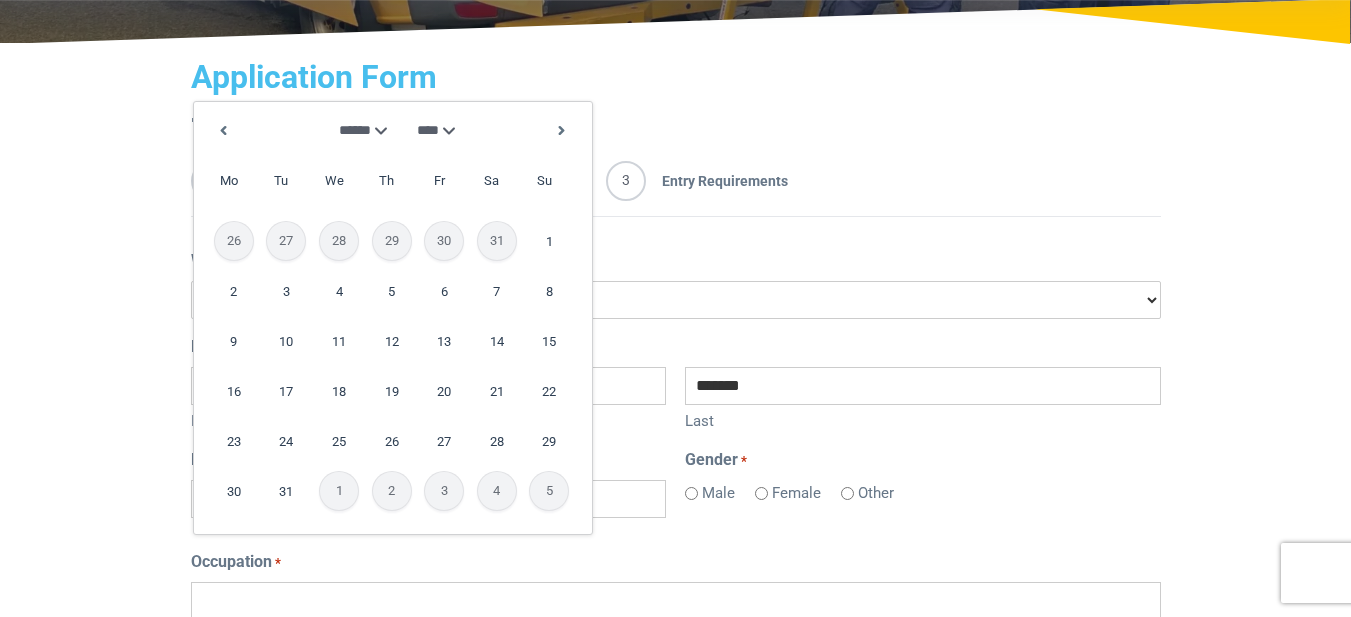 click on "******* ******** ***** ***** *** **** **** ****** ********* ******* ******** ********" at bounding box center (358, 130) 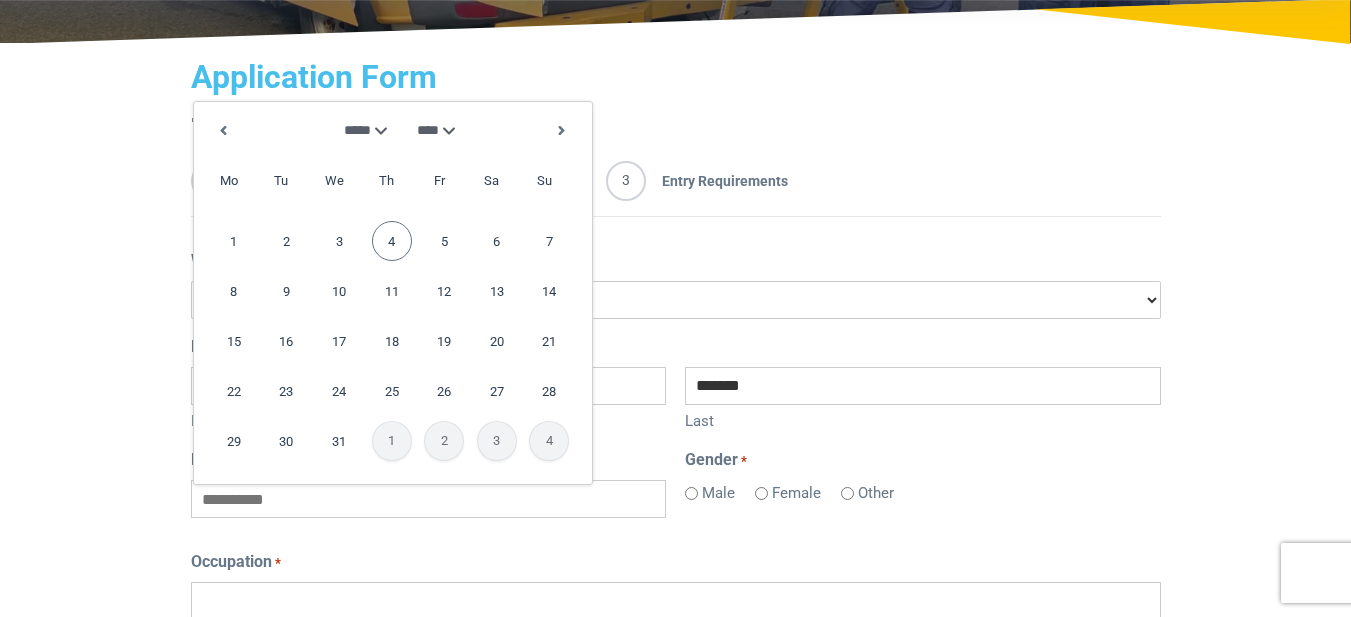 click on "4" at bounding box center (392, 241) 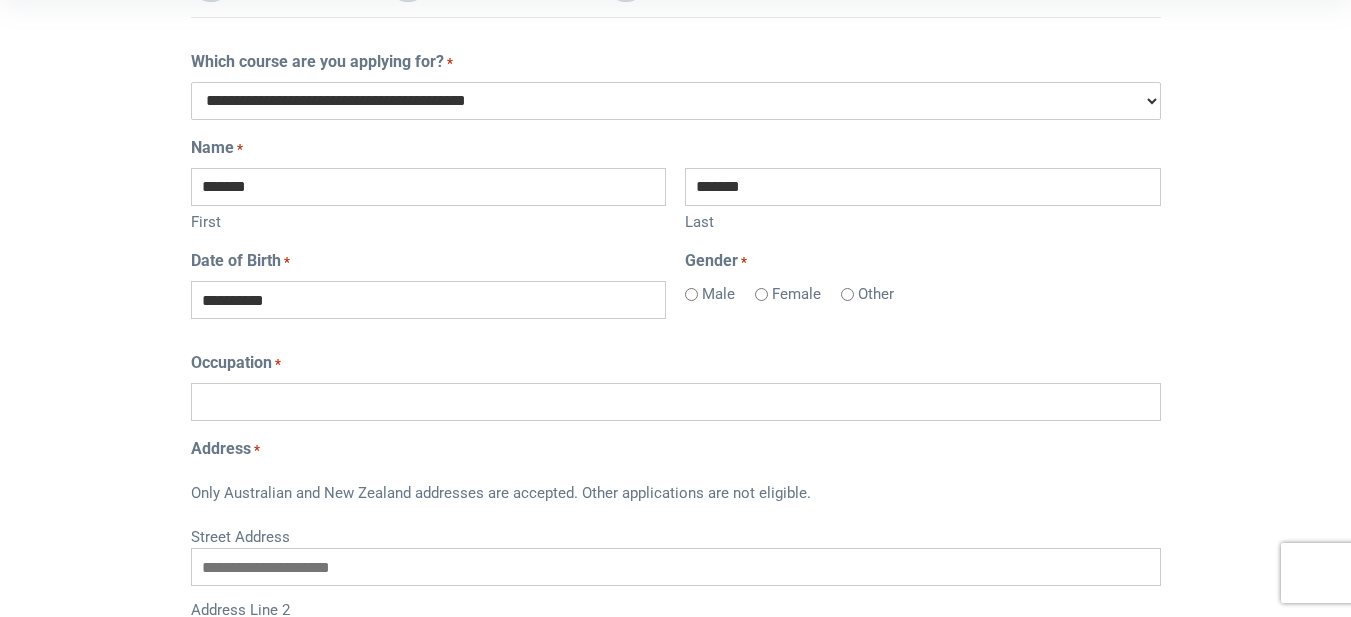 scroll, scrollTop: 500, scrollLeft: 0, axis: vertical 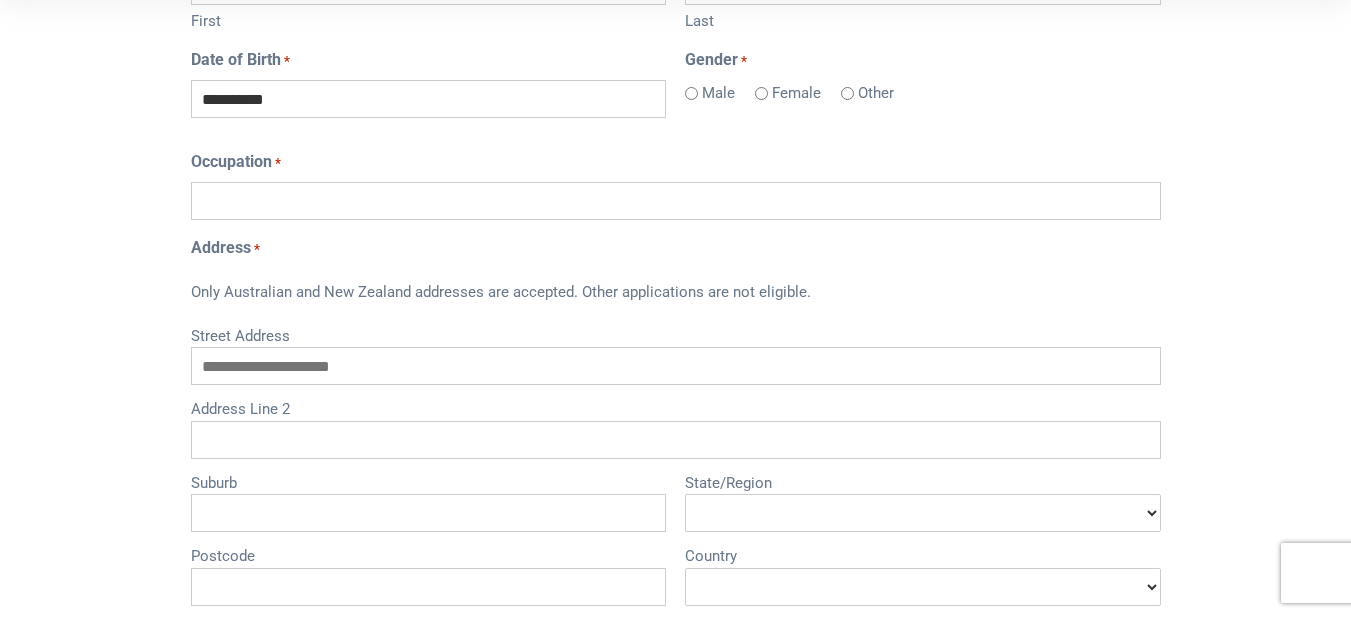 click on "Occupation *" at bounding box center (676, 201) 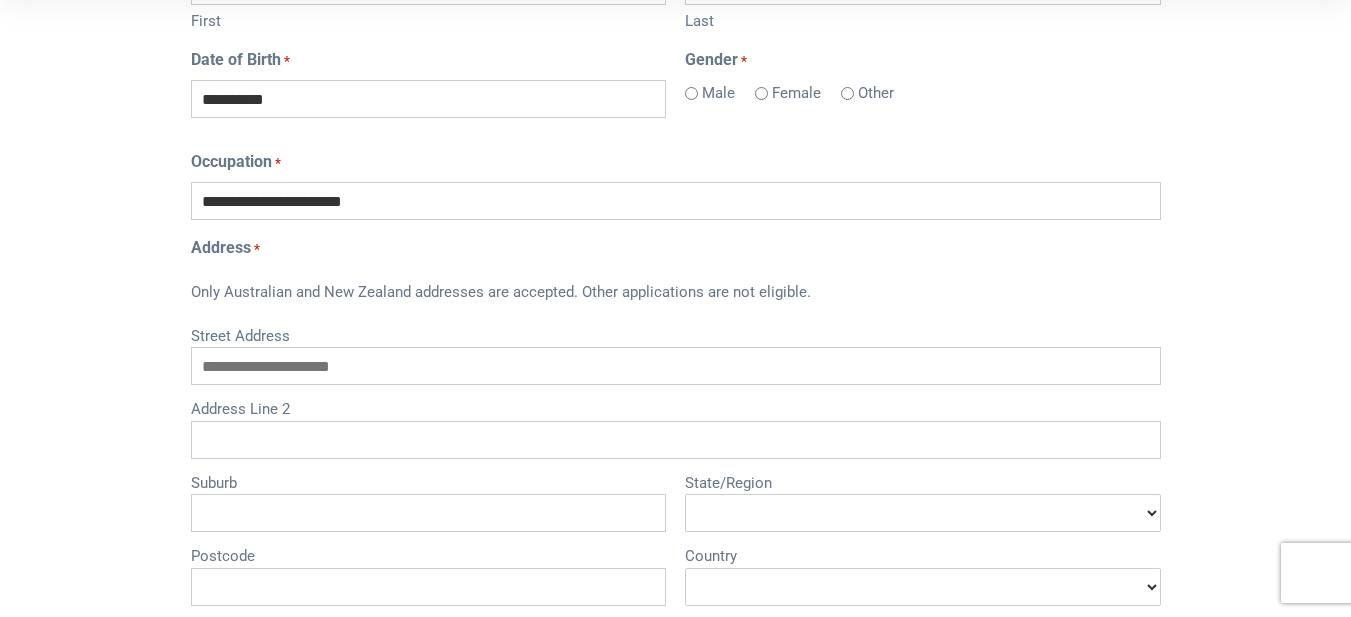 click on "**********" at bounding box center (676, 201) 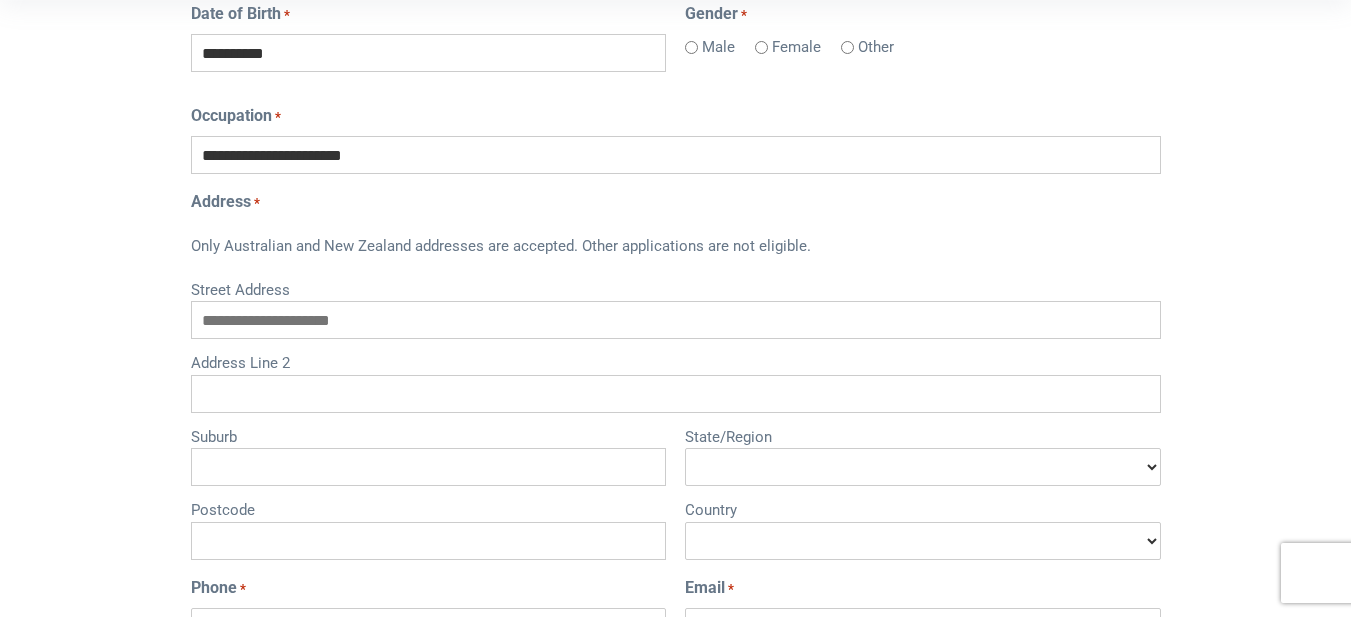 scroll, scrollTop: 700, scrollLeft: 0, axis: vertical 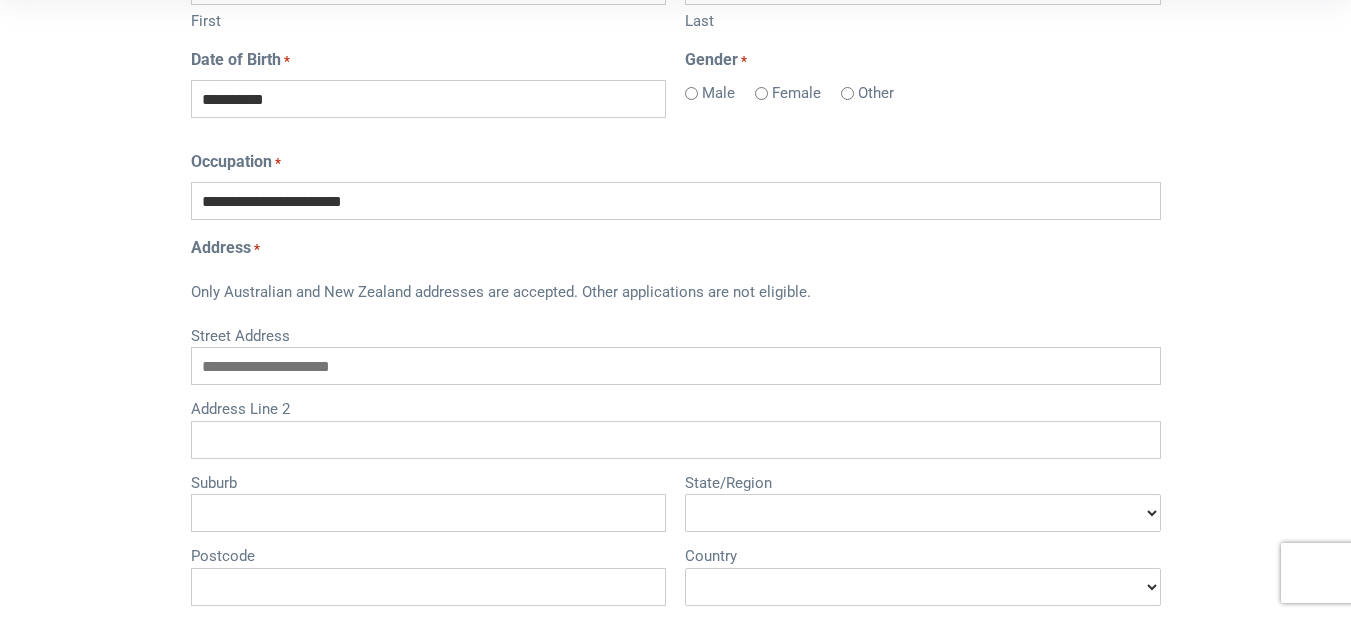 click on "**********" at bounding box center [676, 201] 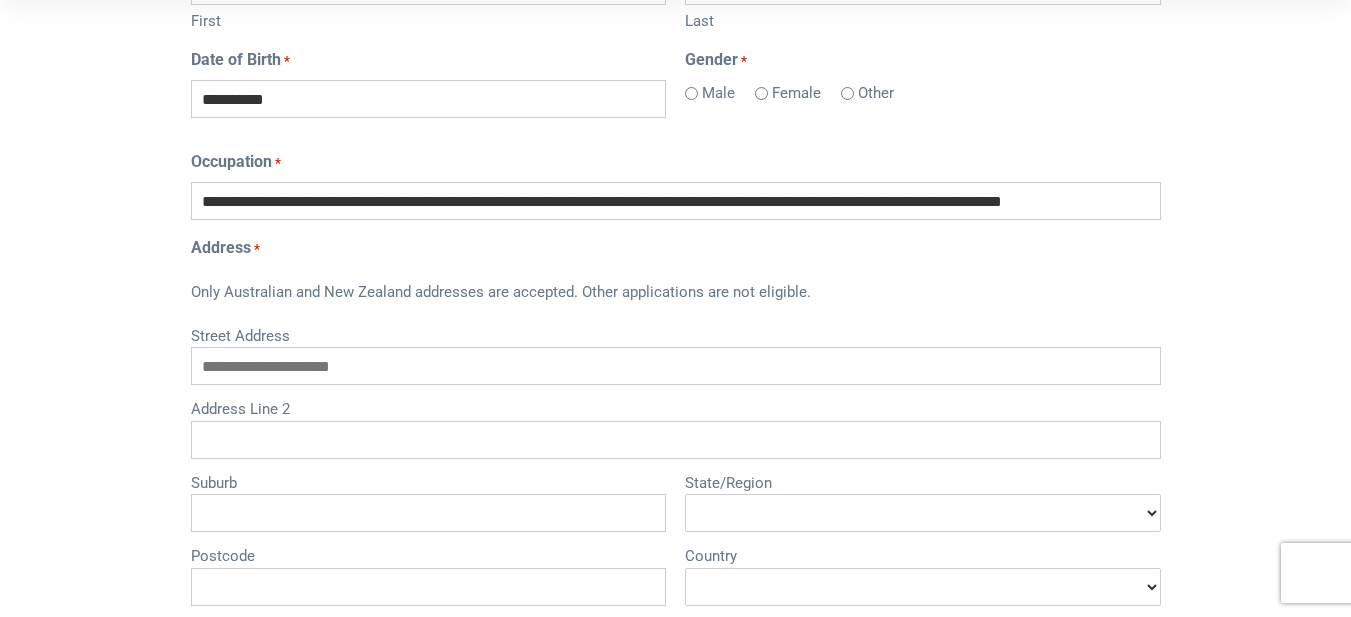 scroll, scrollTop: 0, scrollLeft: 0, axis: both 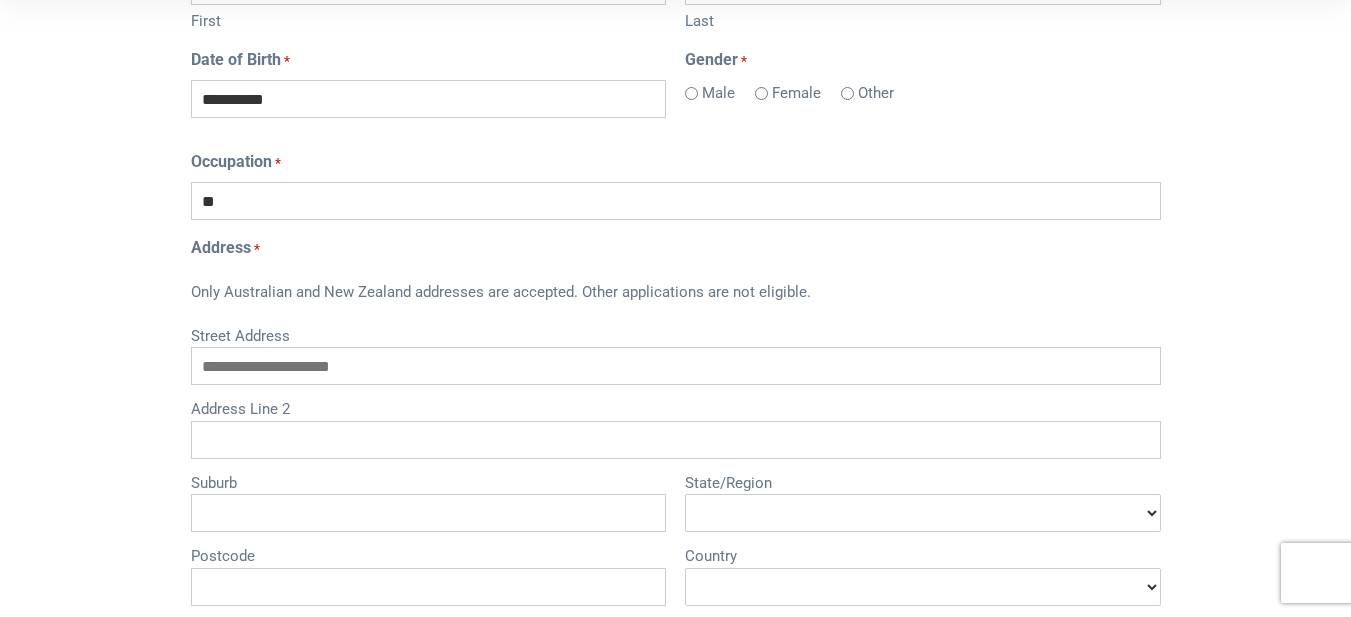 type on "*" 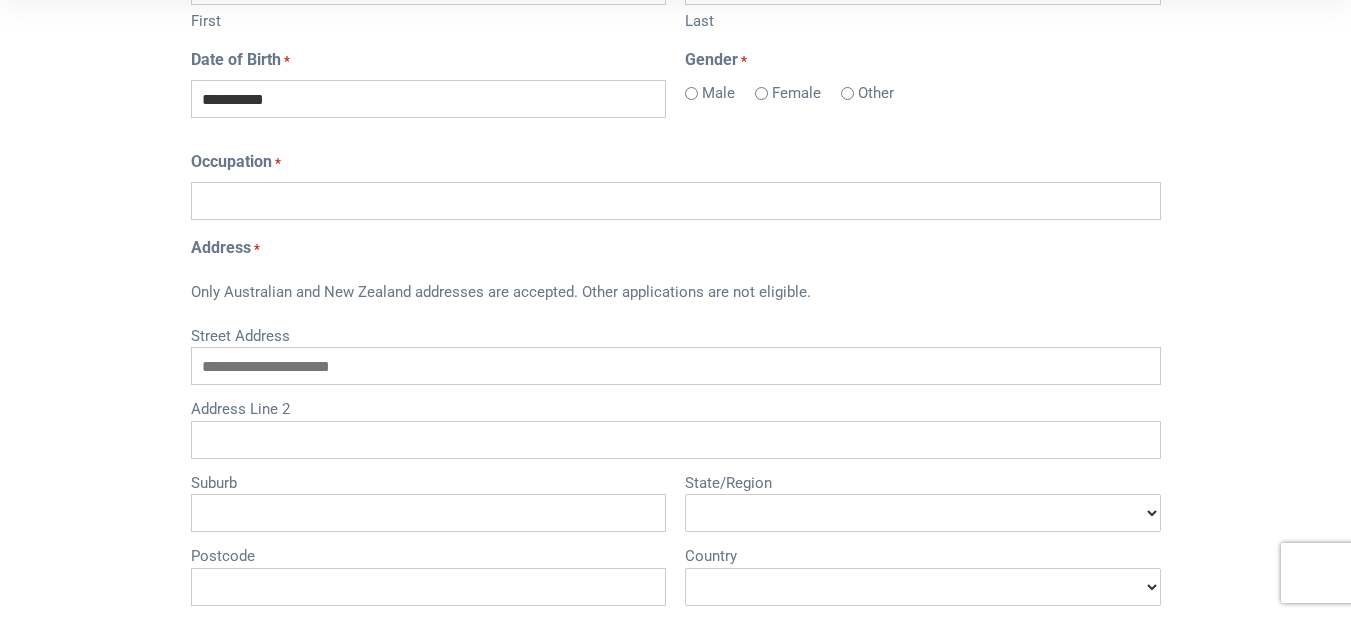 type on "*" 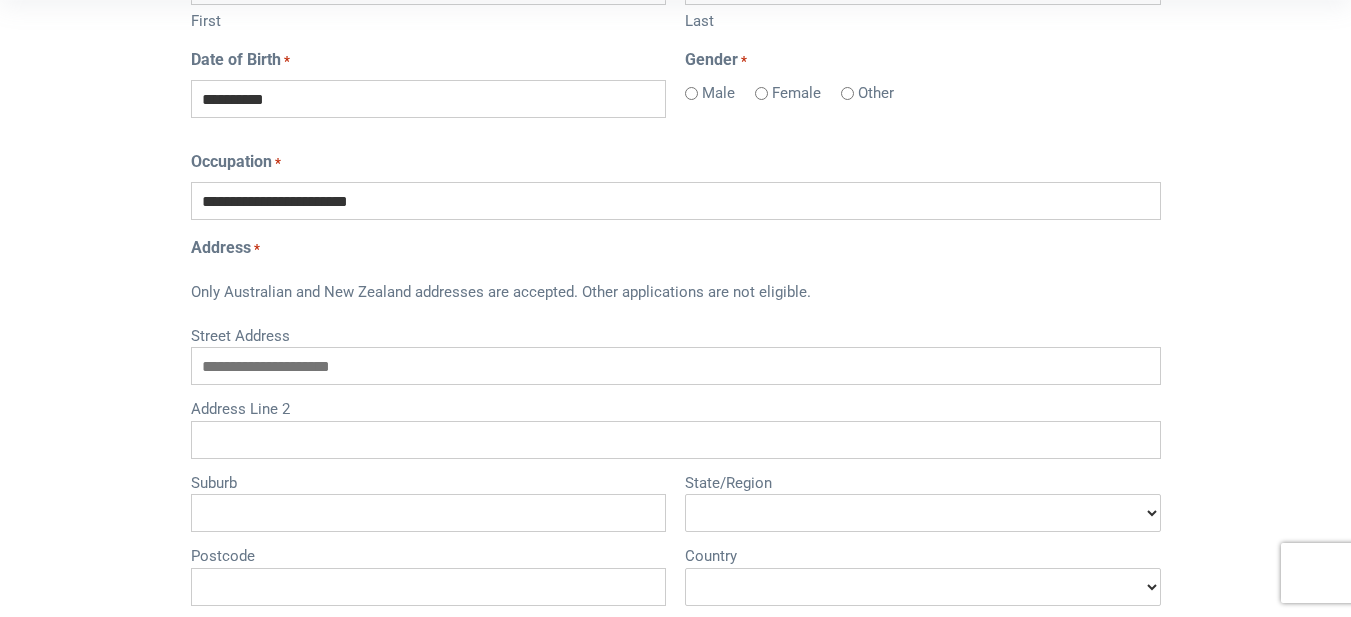 drag, startPoint x: 241, startPoint y: 200, endPoint x: 451, endPoint y: 141, distance: 218.13069 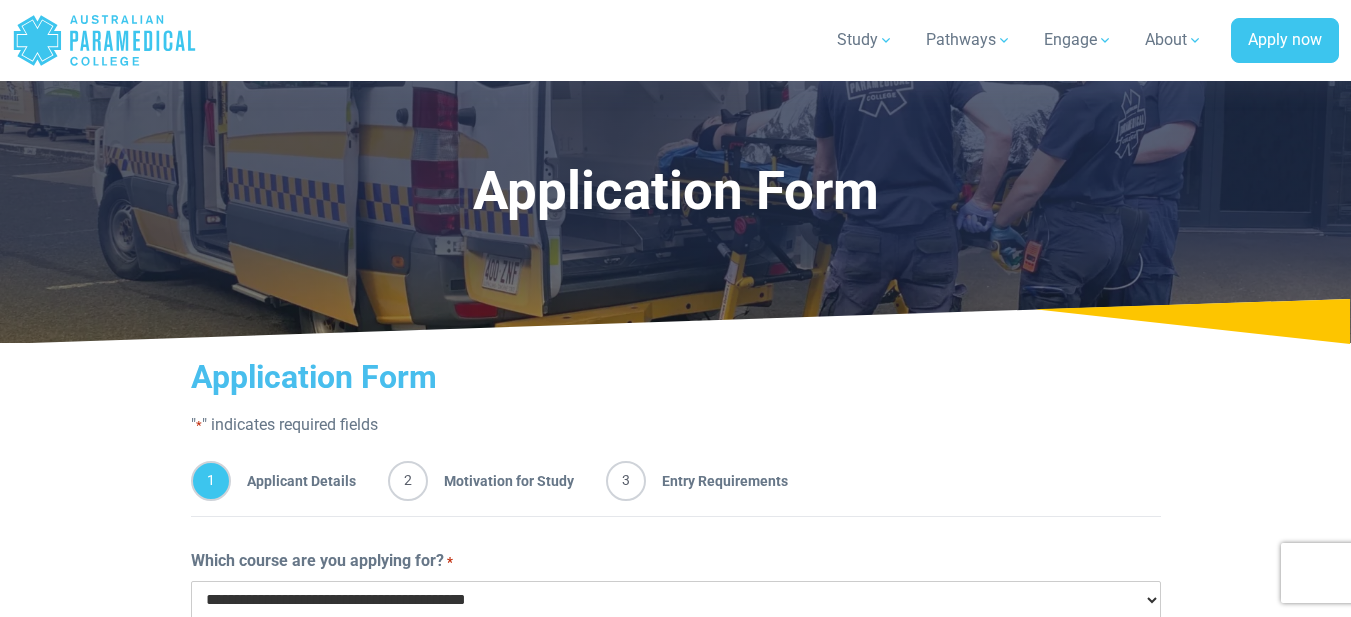 scroll, scrollTop: 700, scrollLeft: 0, axis: vertical 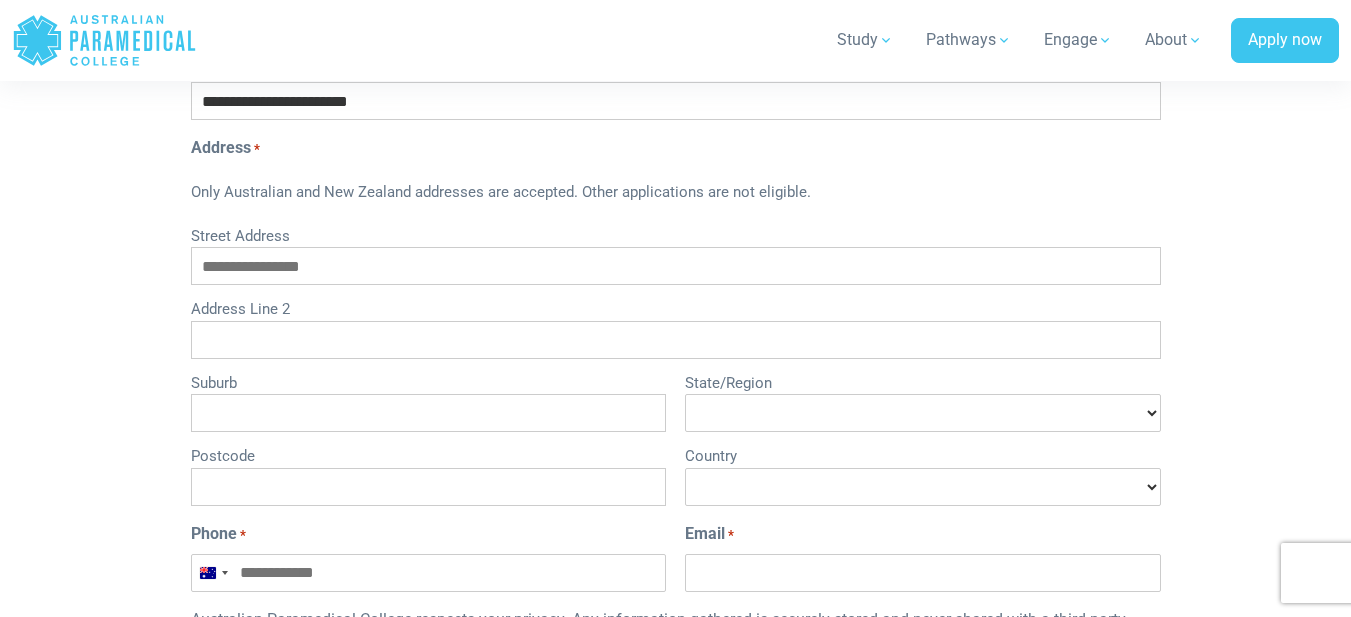 click on "Street Address" at bounding box center [676, 266] 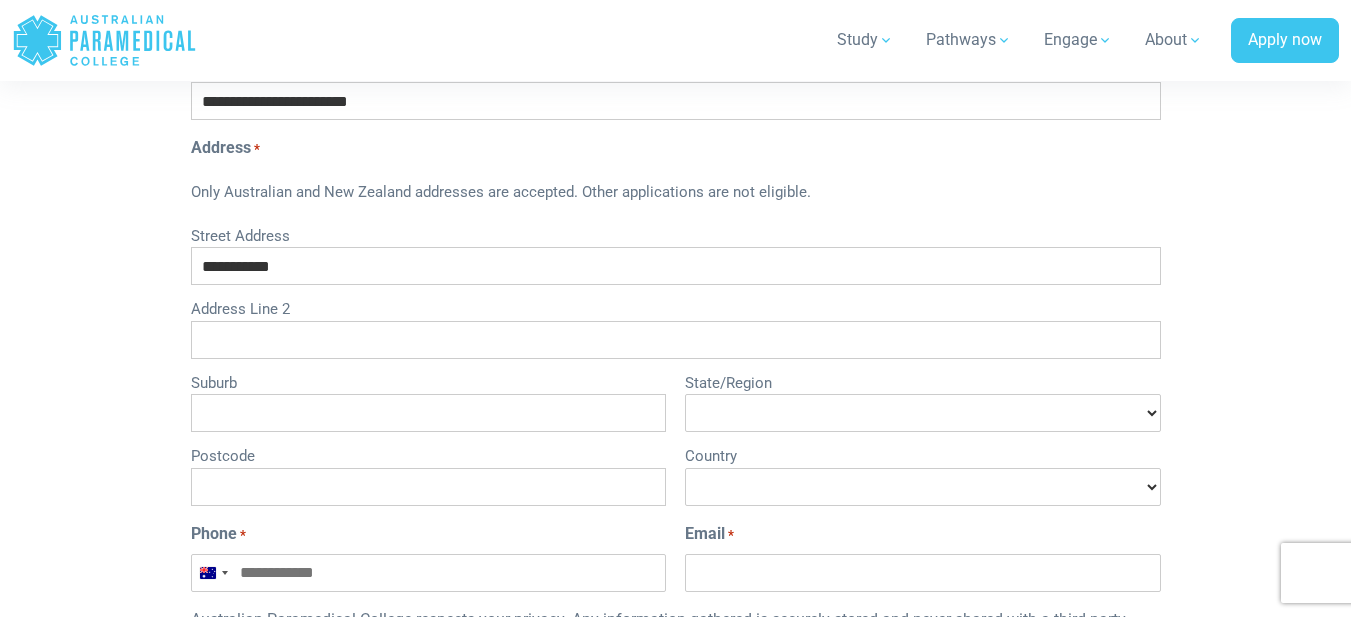 type on "**********" 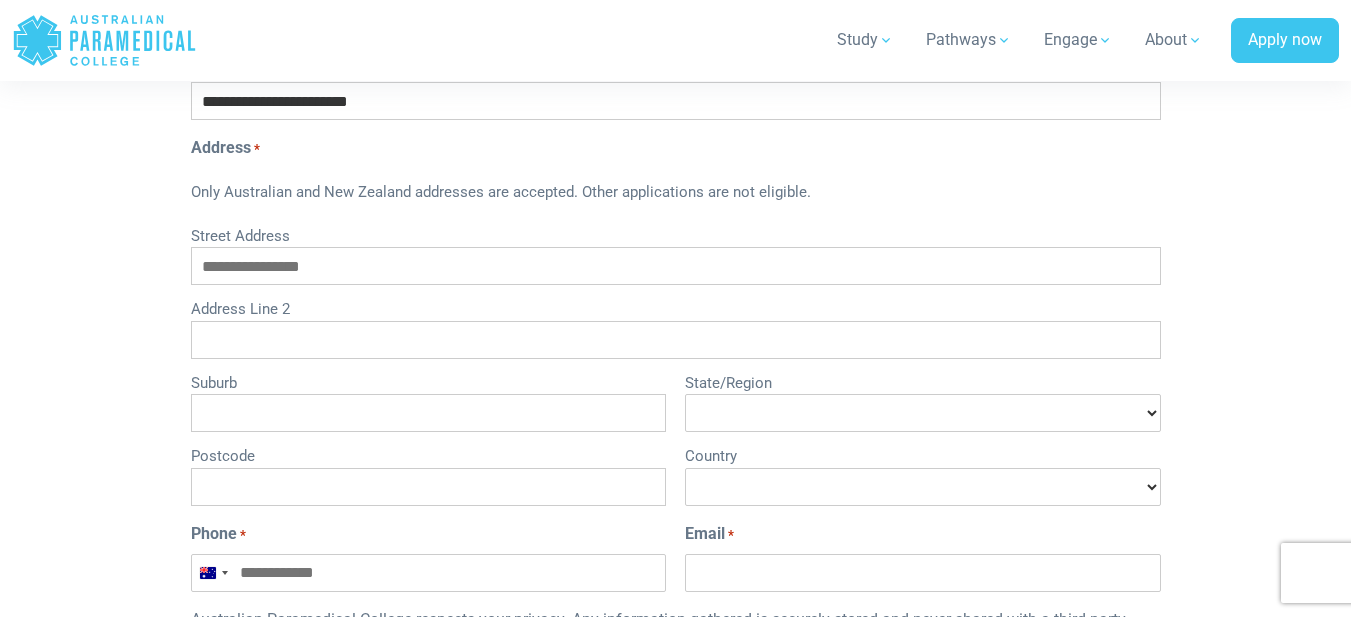 type on "**********" 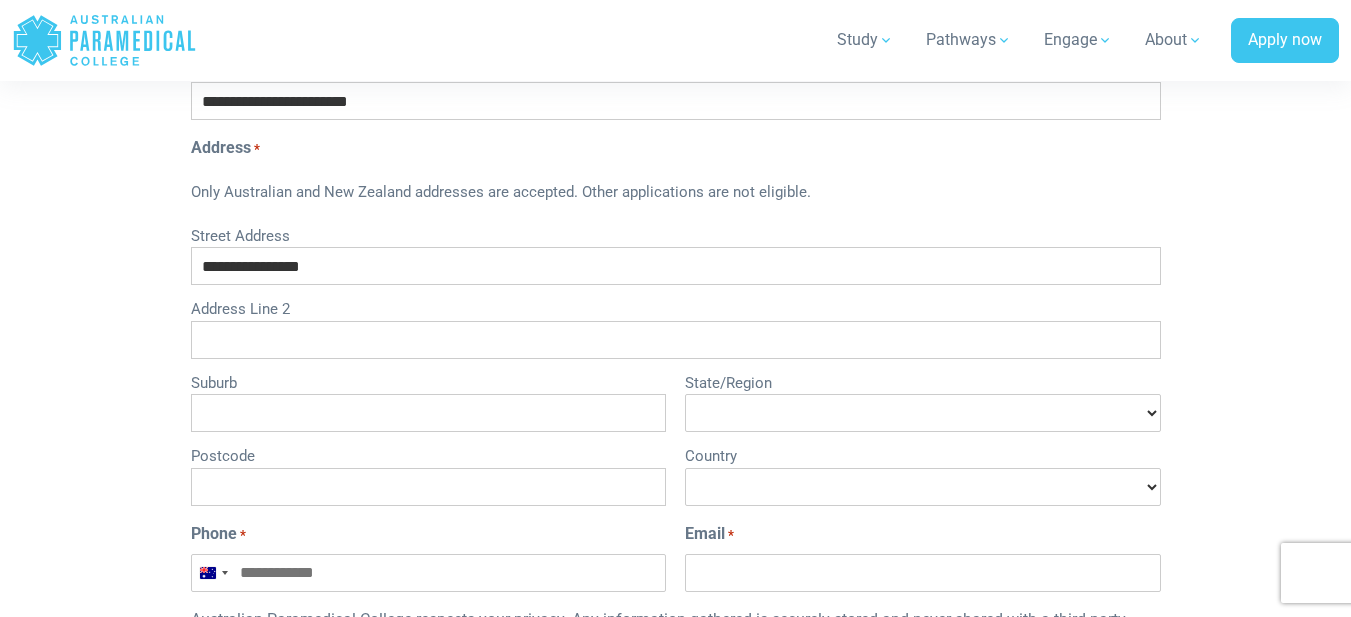 type on "*******" 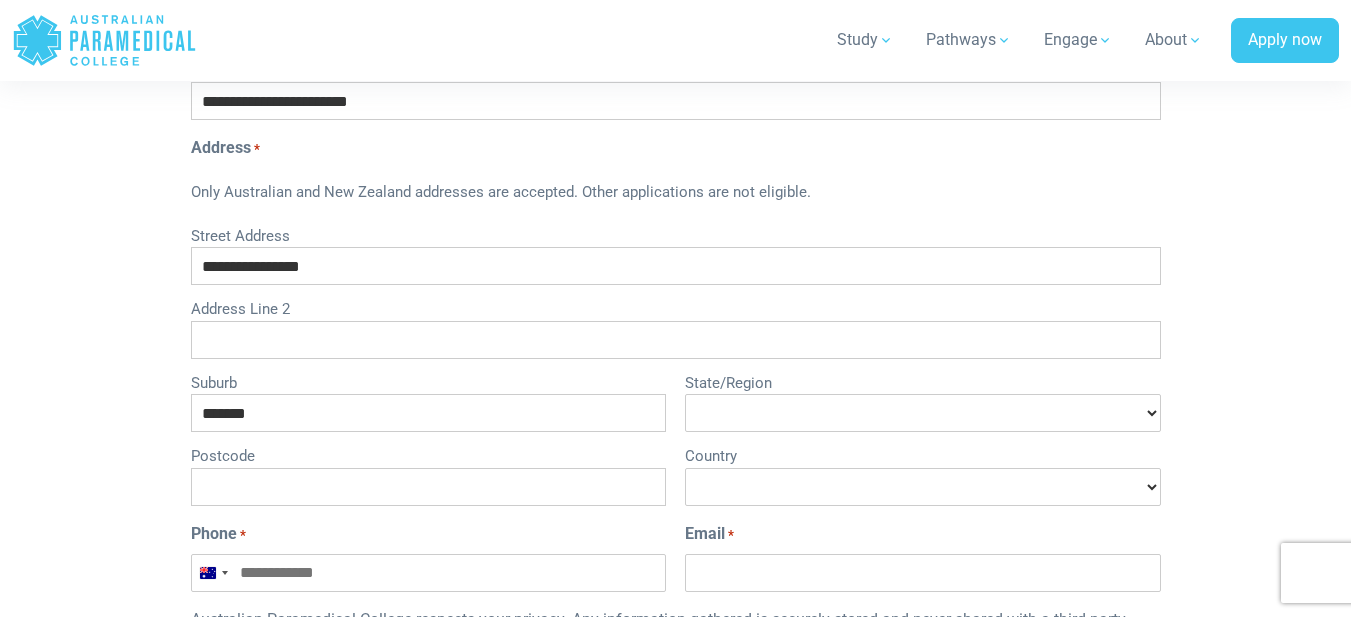 type on "****" 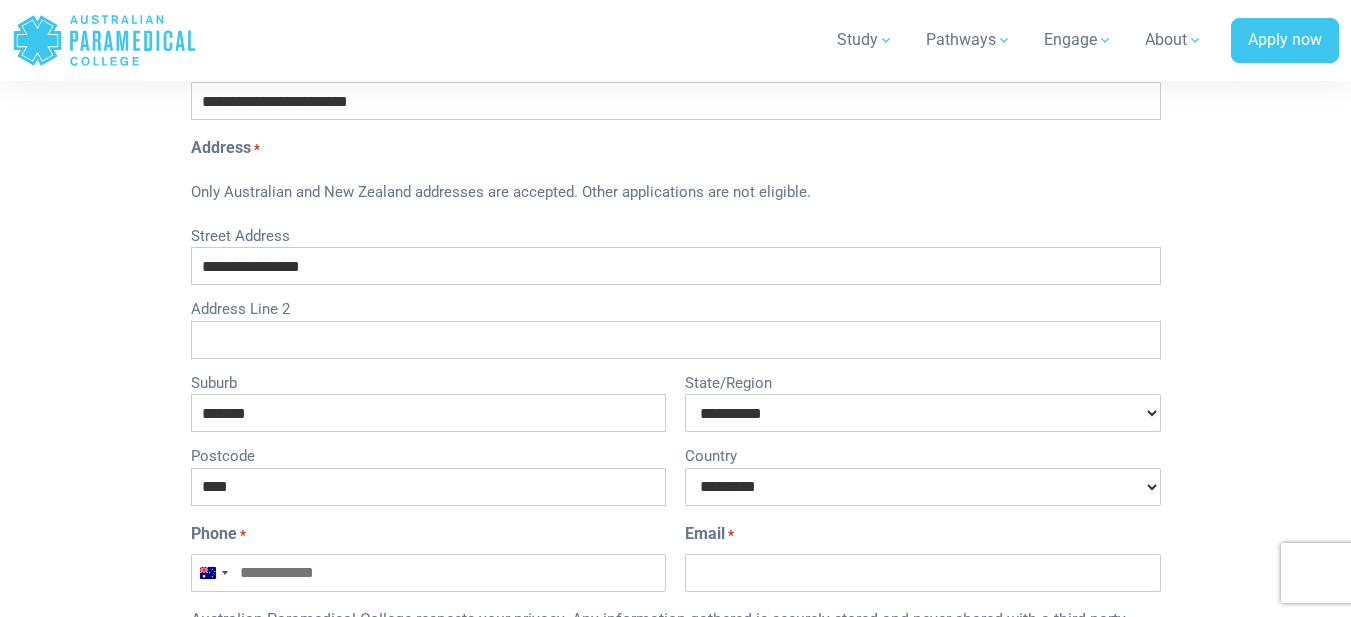 select on "**********" 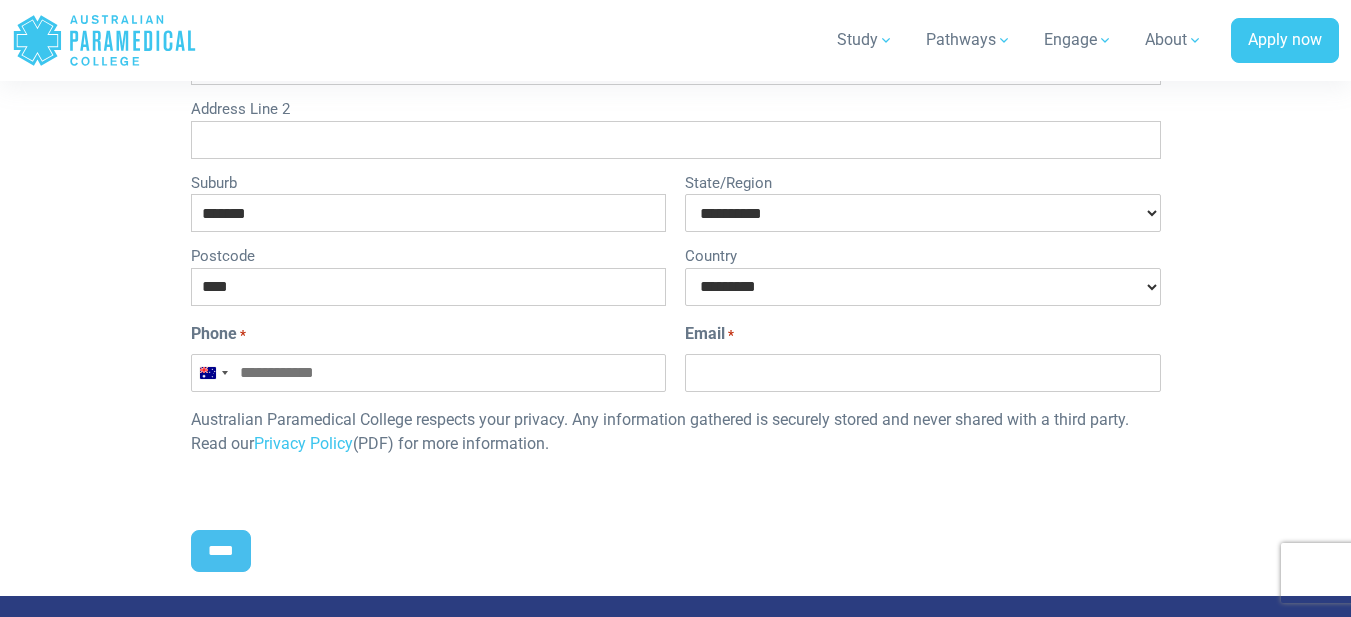 scroll, scrollTop: 1100, scrollLeft: 0, axis: vertical 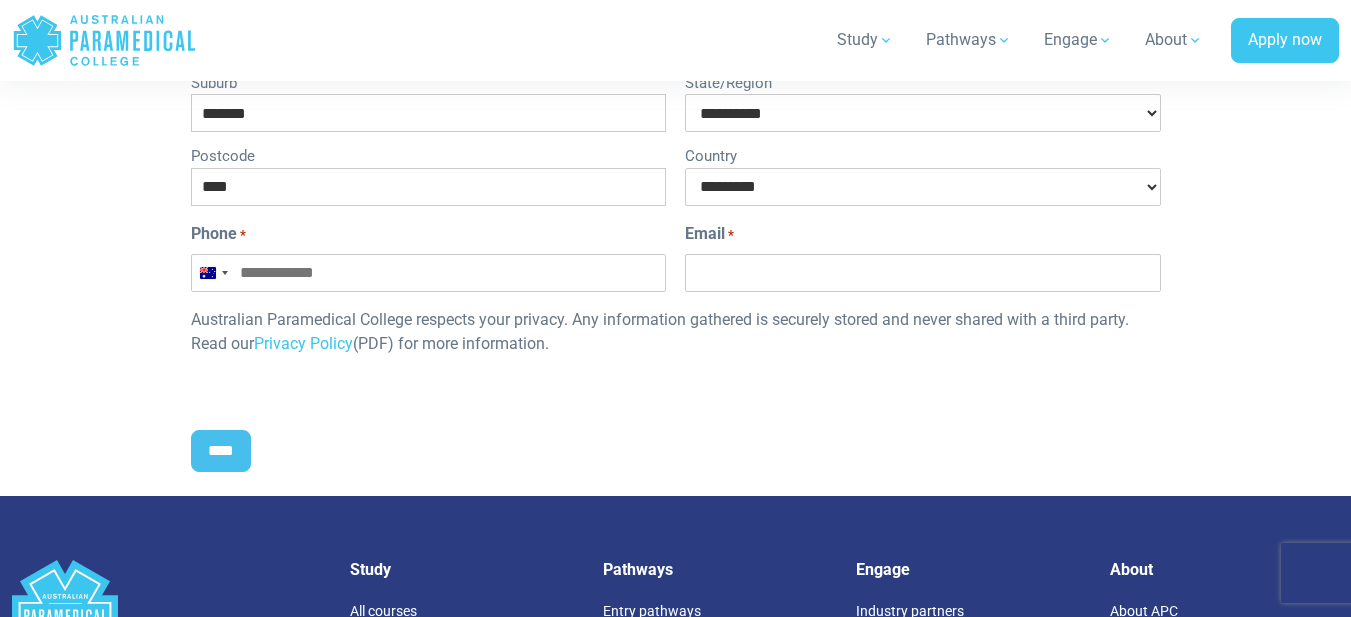 click on "Email *" at bounding box center [922, 273] 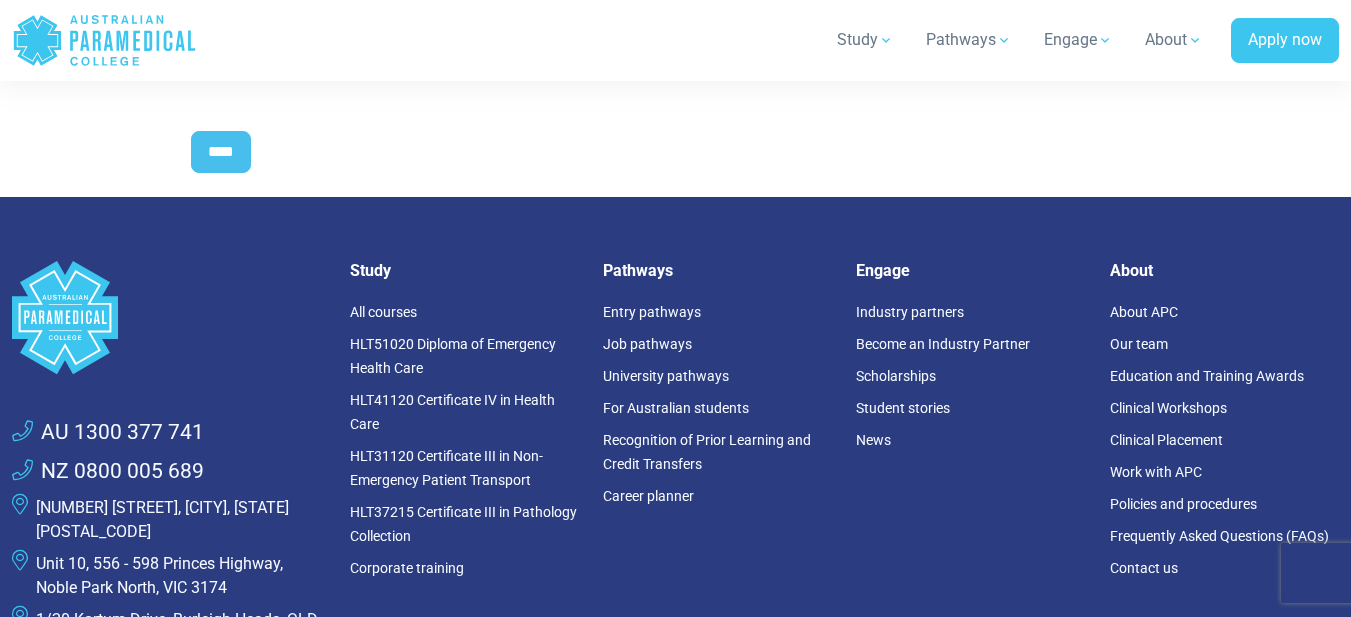 scroll, scrollTop: 1400, scrollLeft: 0, axis: vertical 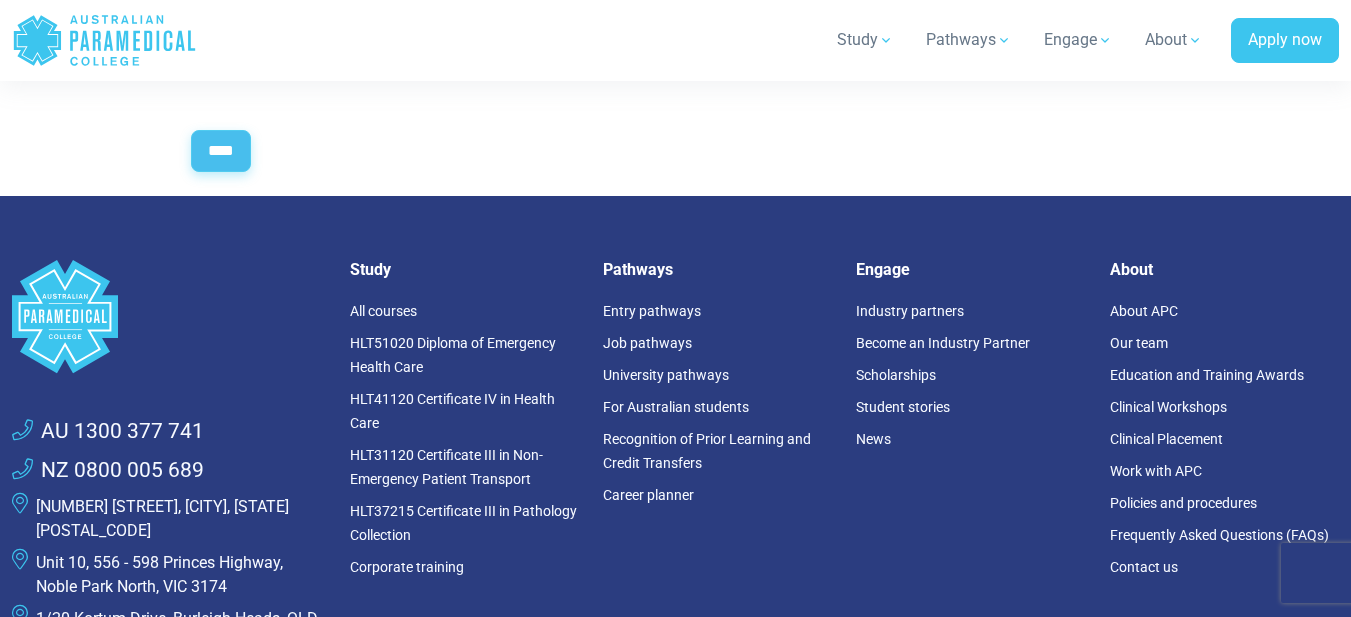 click on "****" at bounding box center [221, 151] 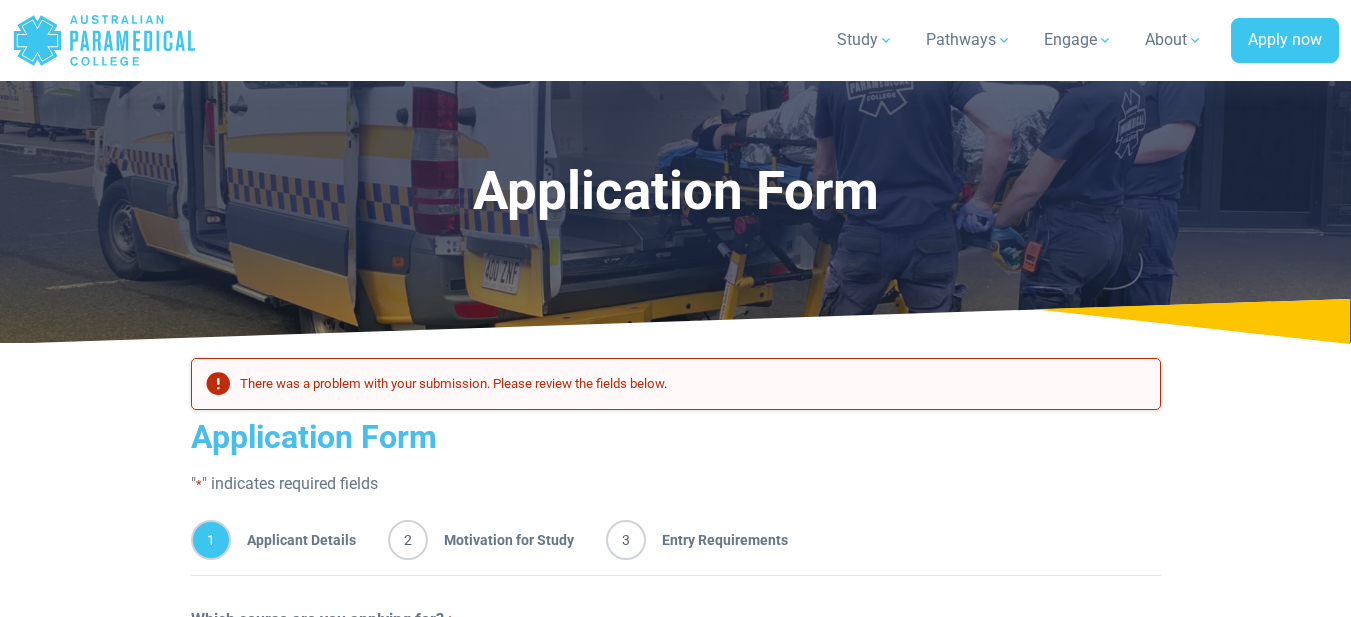 scroll, scrollTop: 358, scrollLeft: 0, axis: vertical 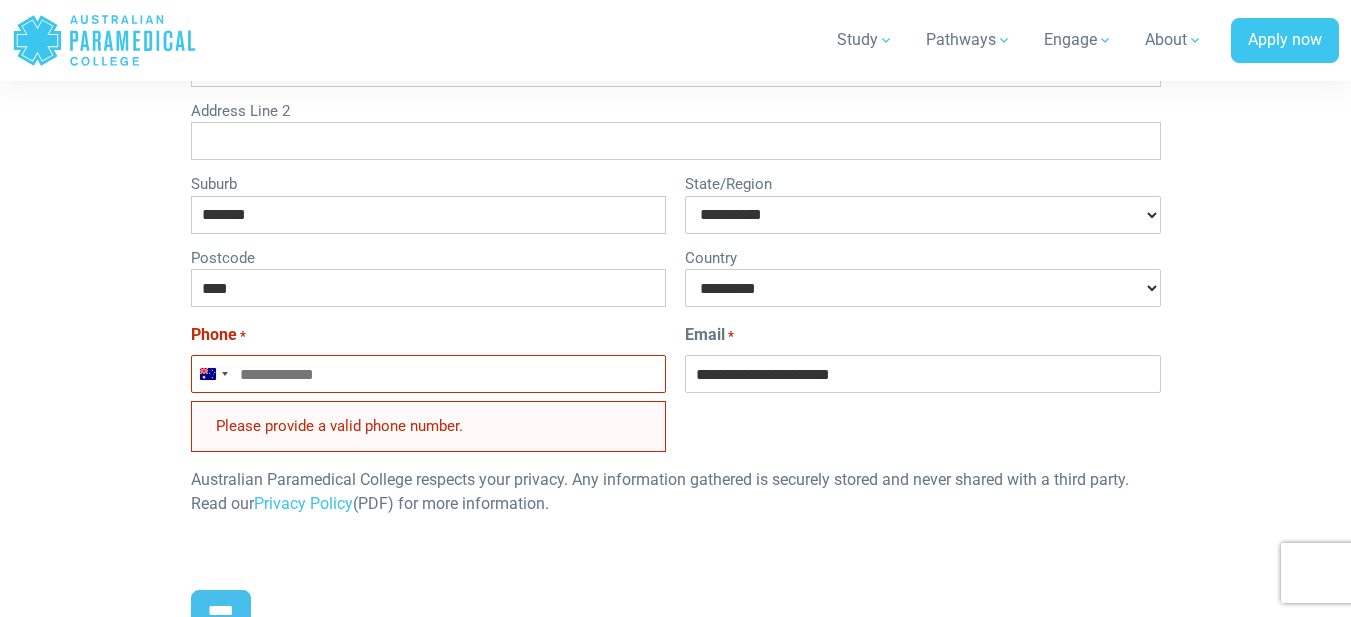 click on "Phone *" at bounding box center [428, 374] 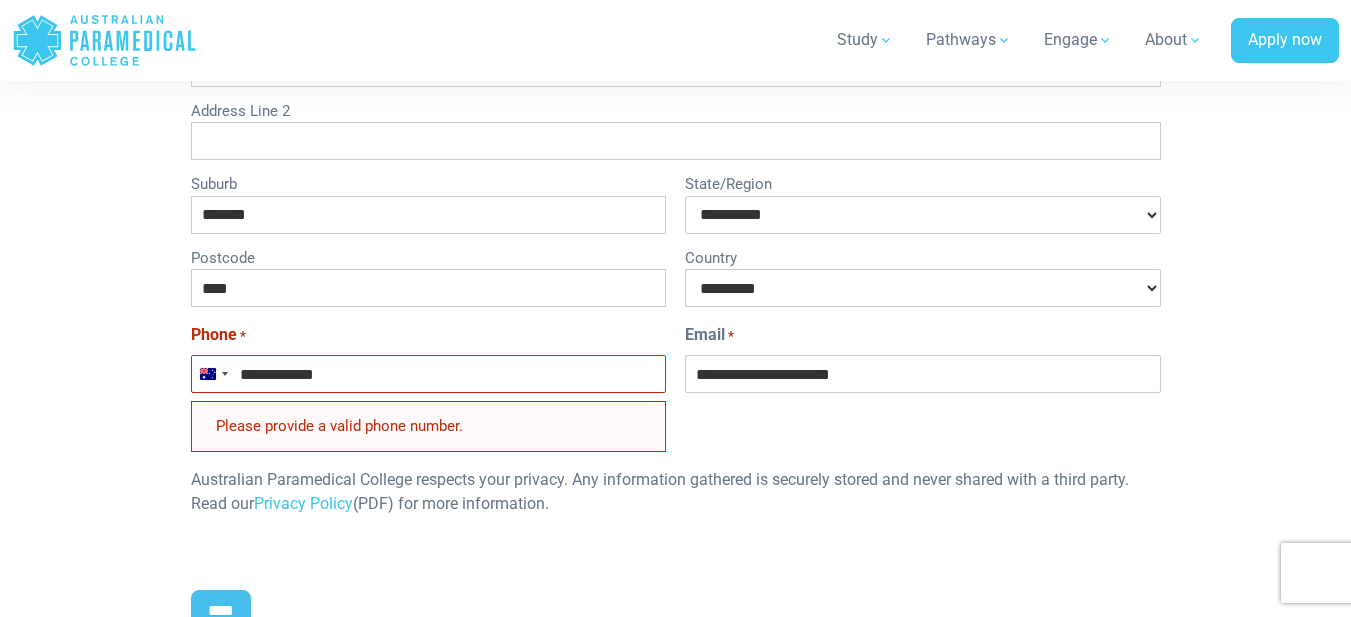 click on "**********" at bounding box center [676, 50] 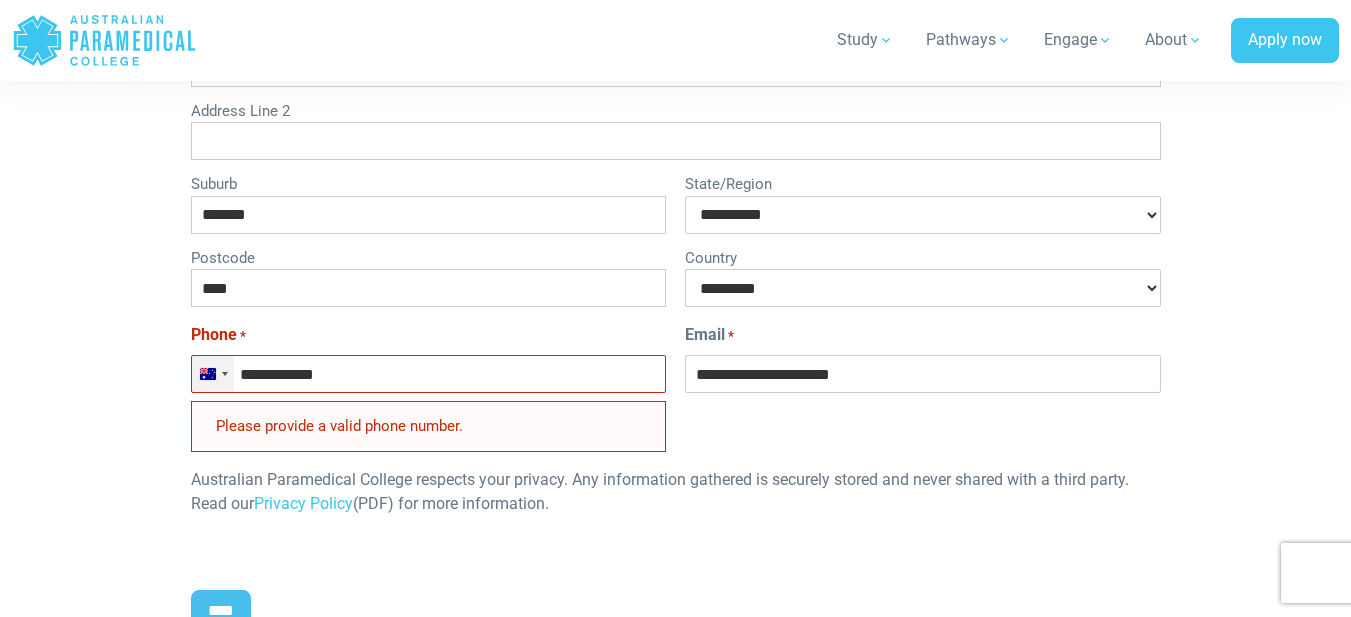 click at bounding box center (225, 374) 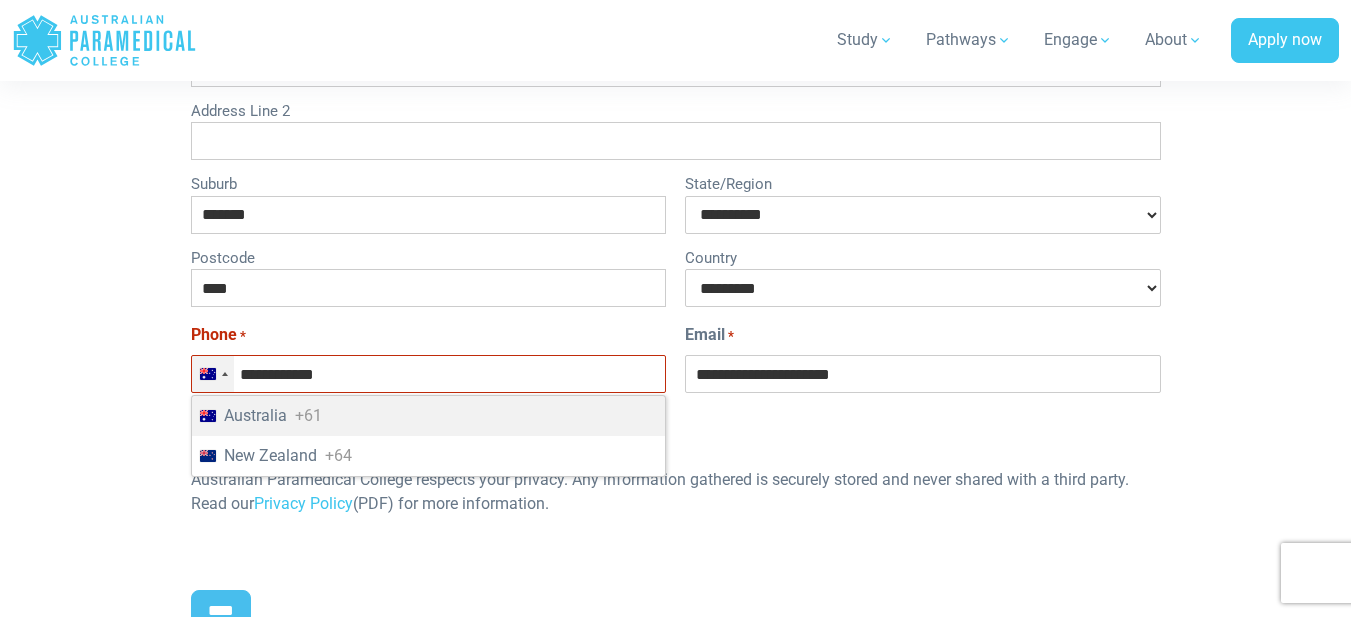 click on "Australia" at bounding box center [255, 416] 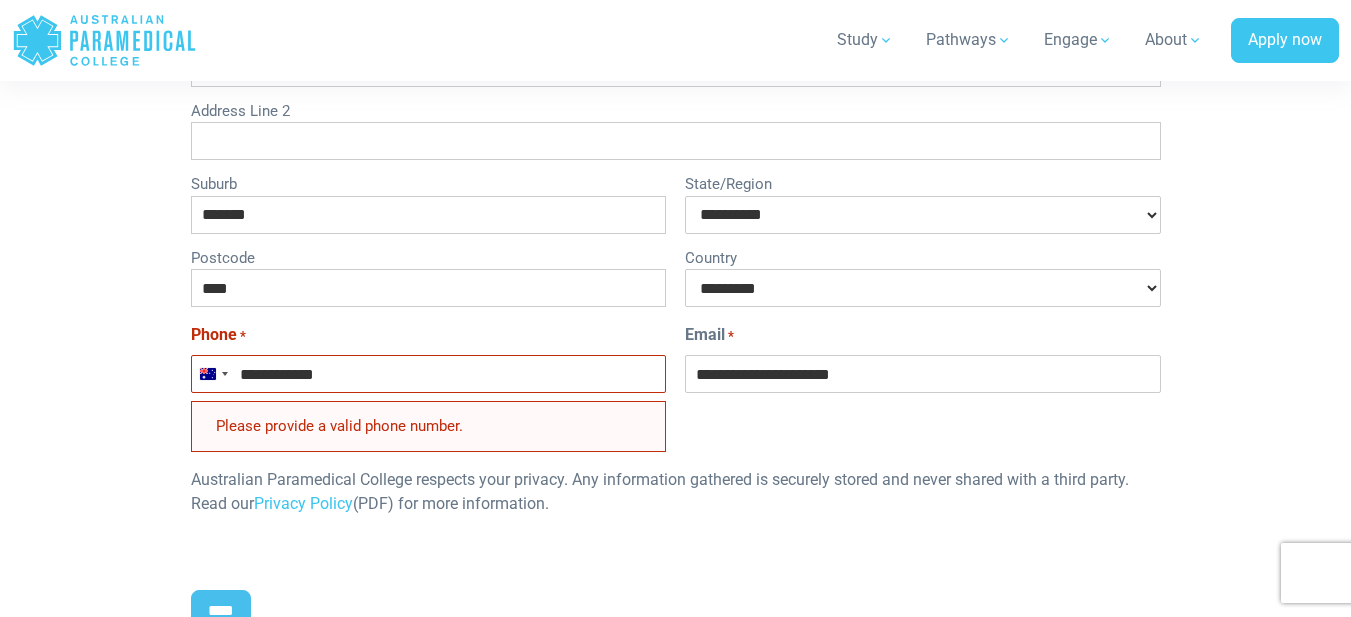 click on "**********" at bounding box center [428, 374] 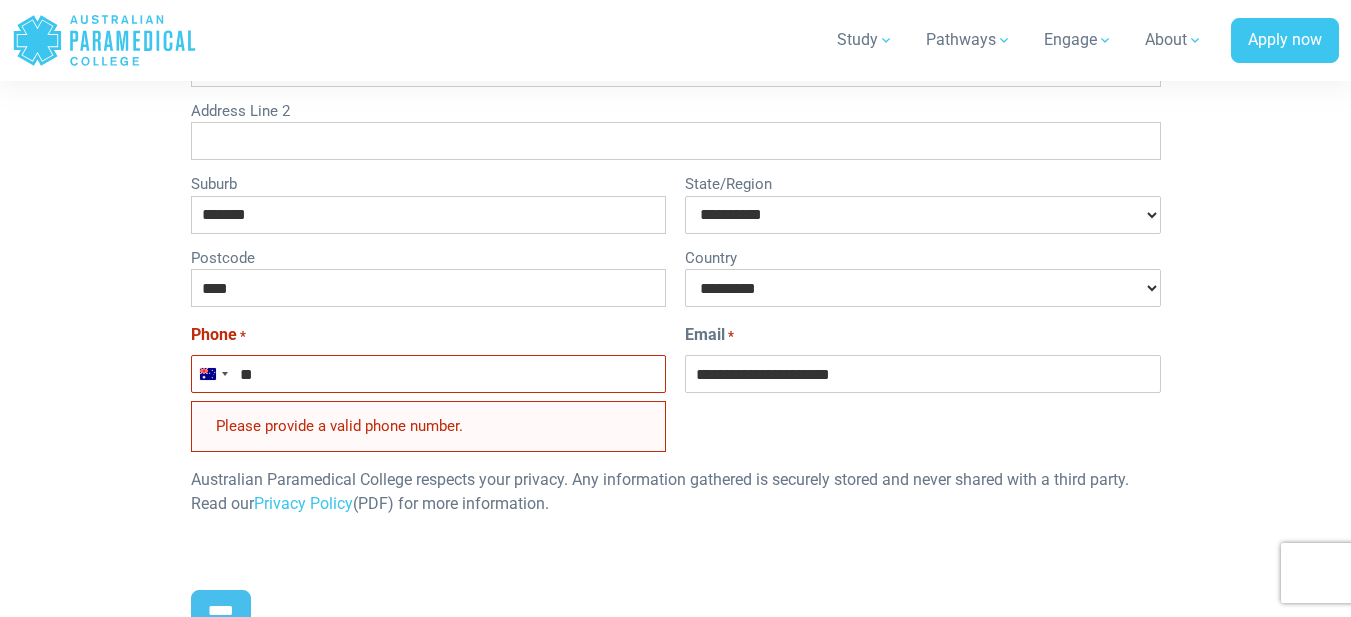 type on "*" 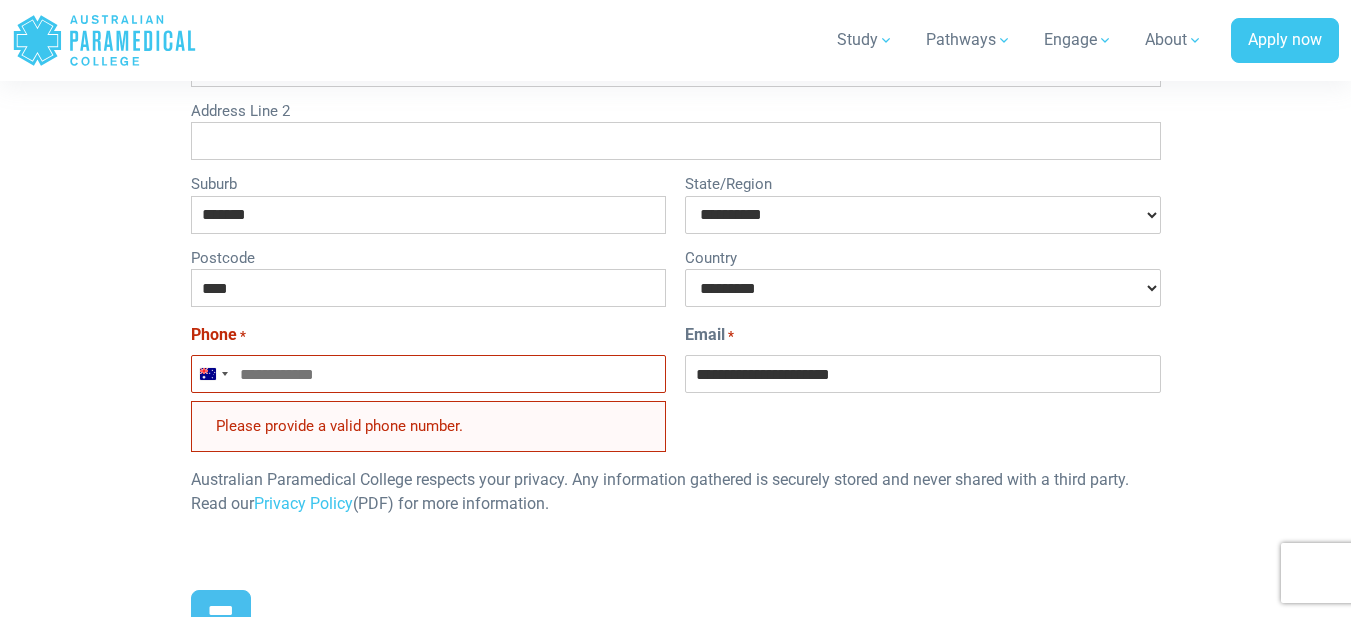 click on "Phone * Australia +61 Australia +61 New Zealand +64 Please provide a valid phone number." at bounding box center (428, 387) 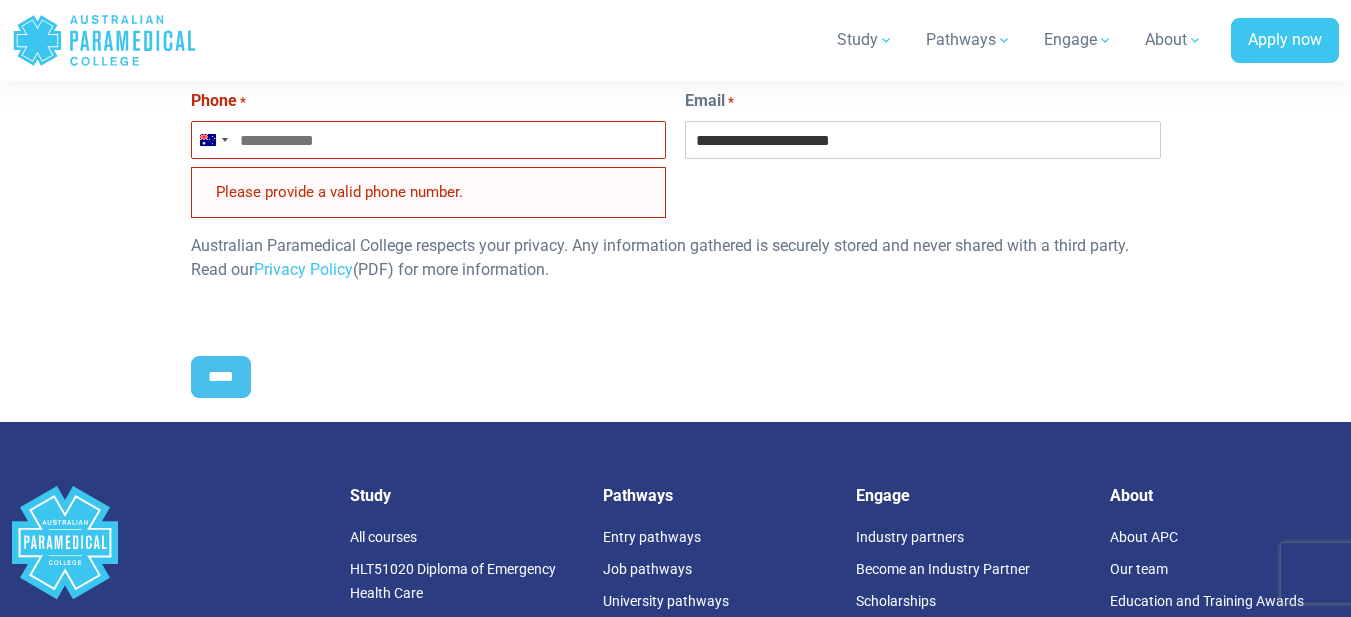 scroll, scrollTop: 1258, scrollLeft: 0, axis: vertical 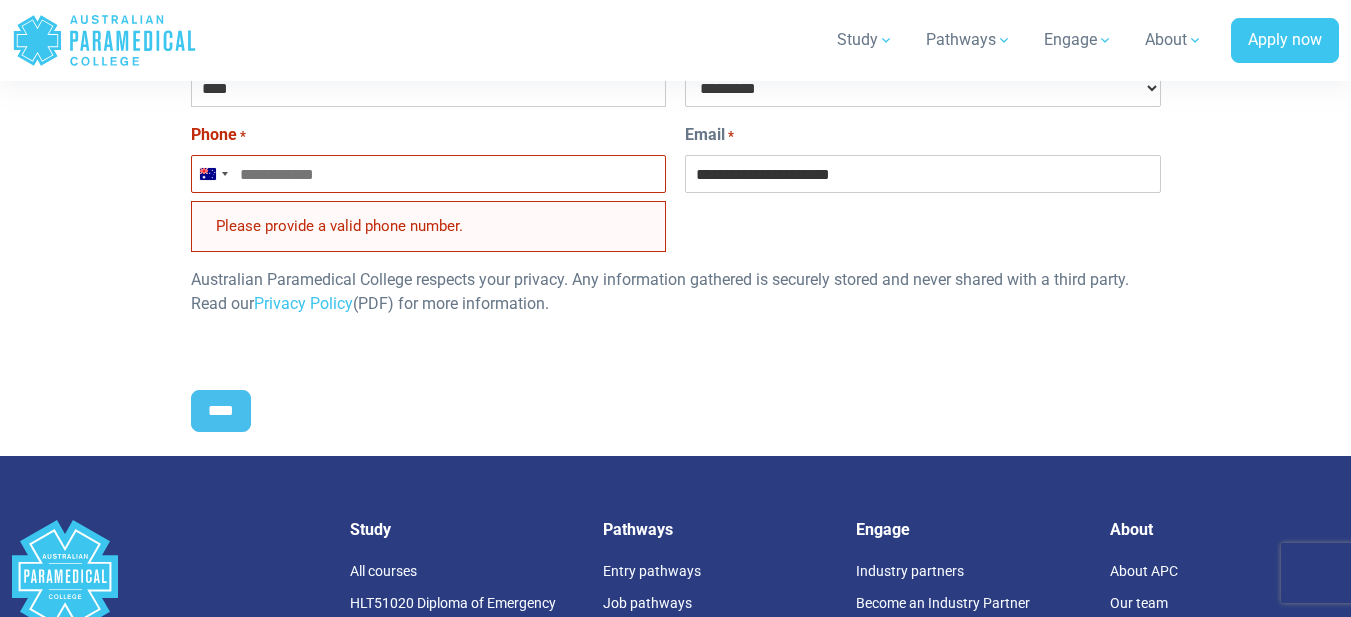 click on "Phone *" at bounding box center (428, 174) 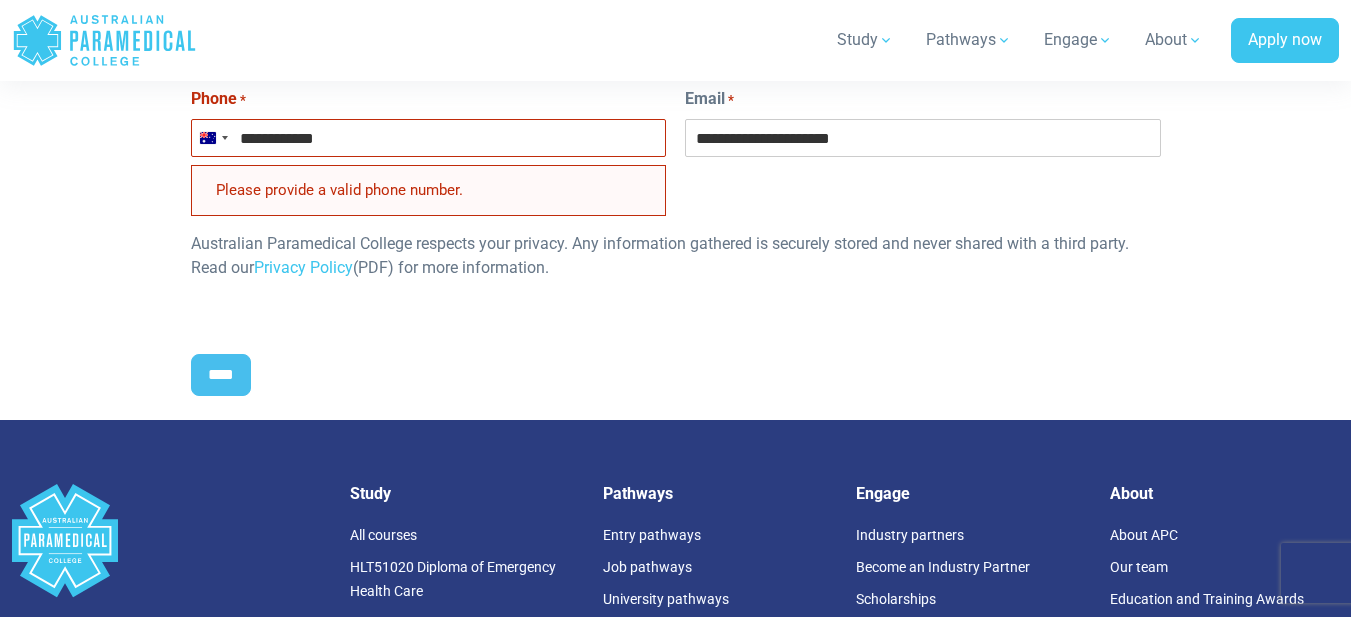scroll, scrollTop: 1258, scrollLeft: 0, axis: vertical 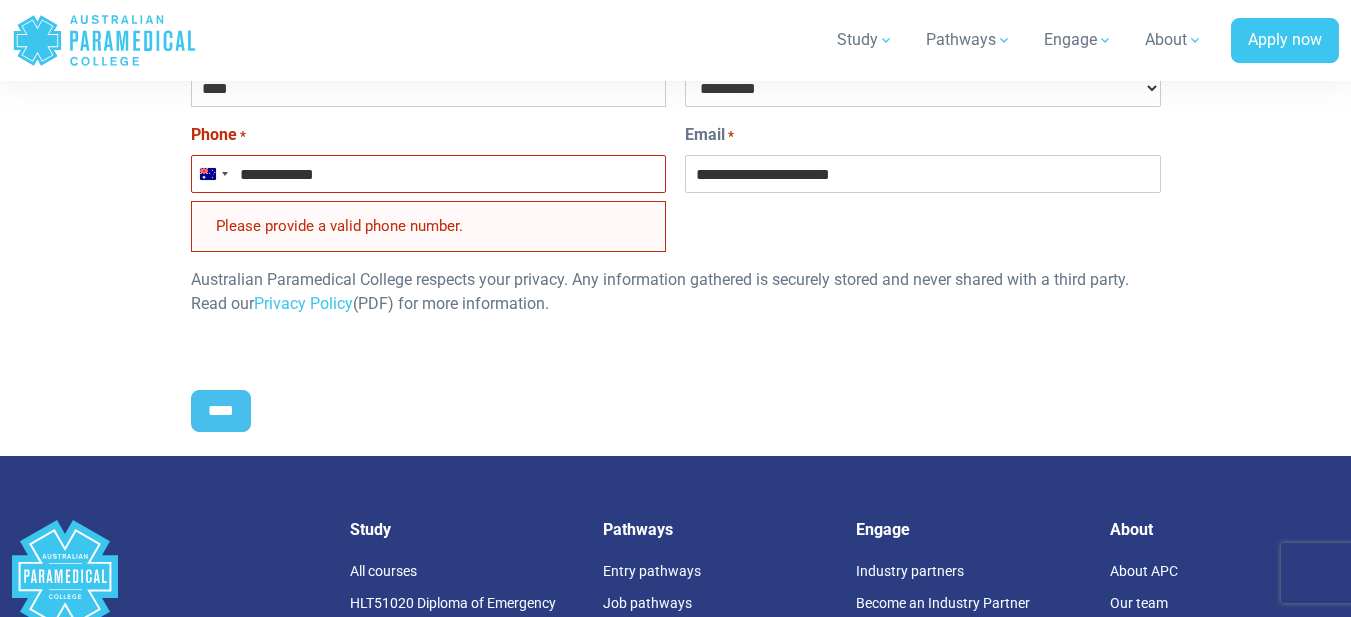 type on "**********" 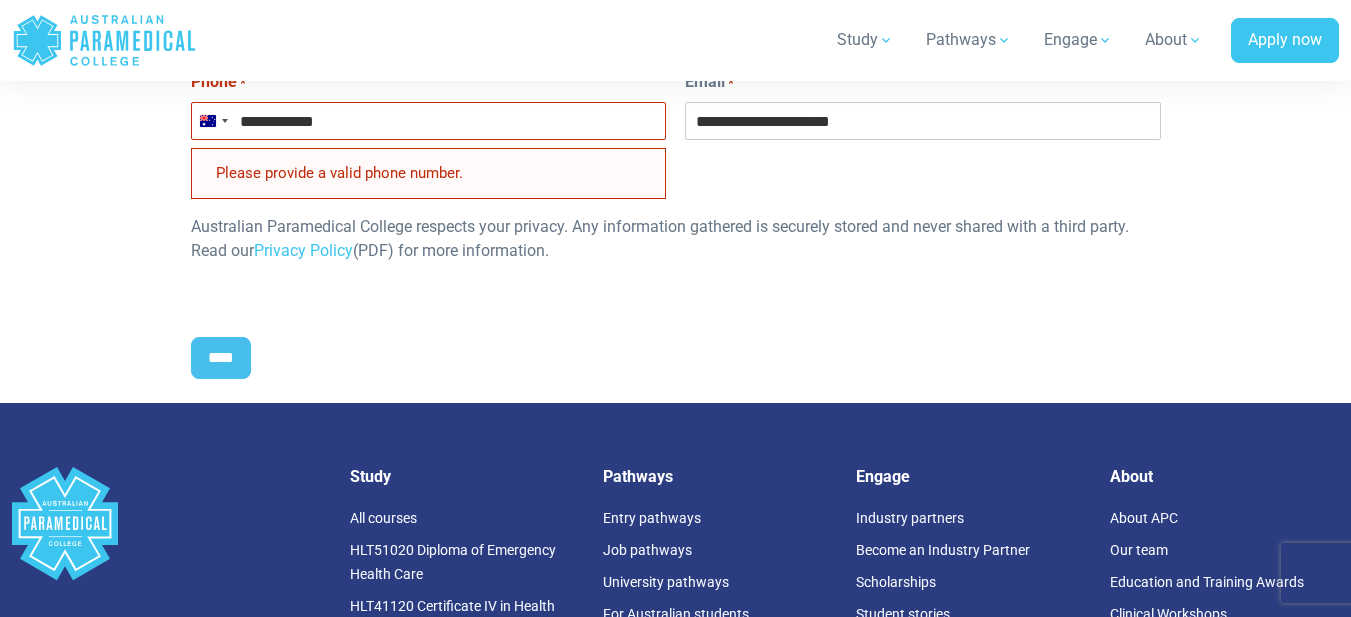 scroll, scrollTop: 1358, scrollLeft: 0, axis: vertical 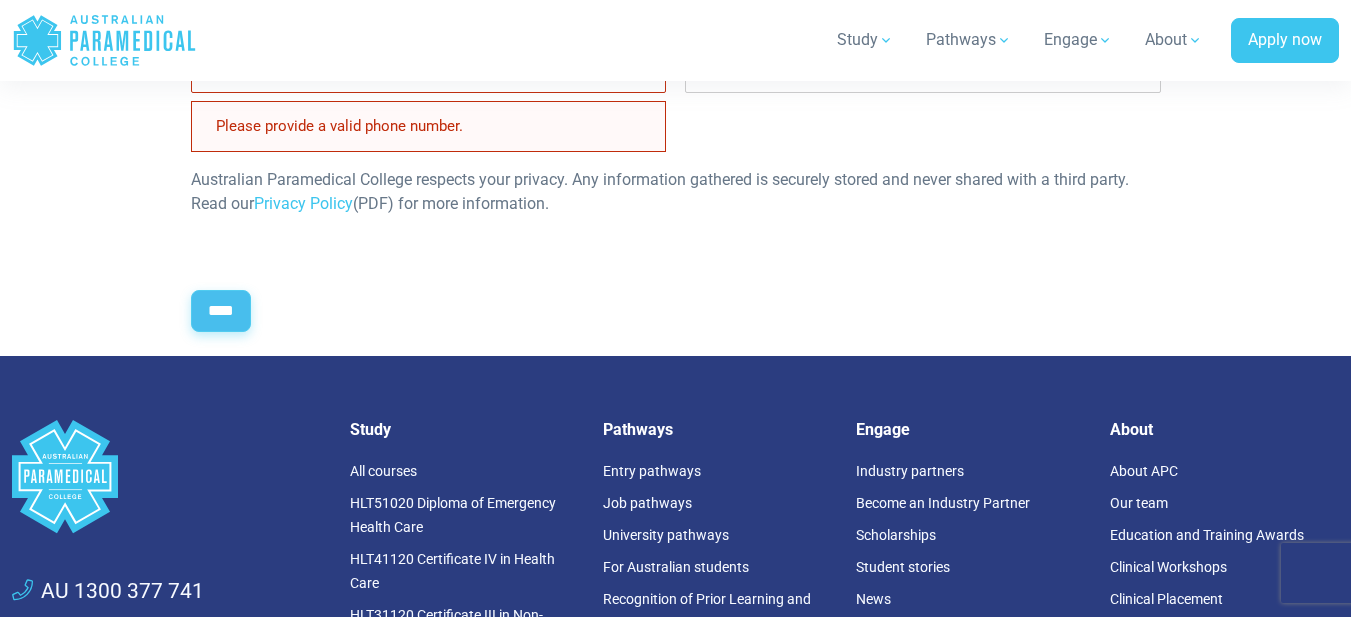 click on "****" at bounding box center (221, 311) 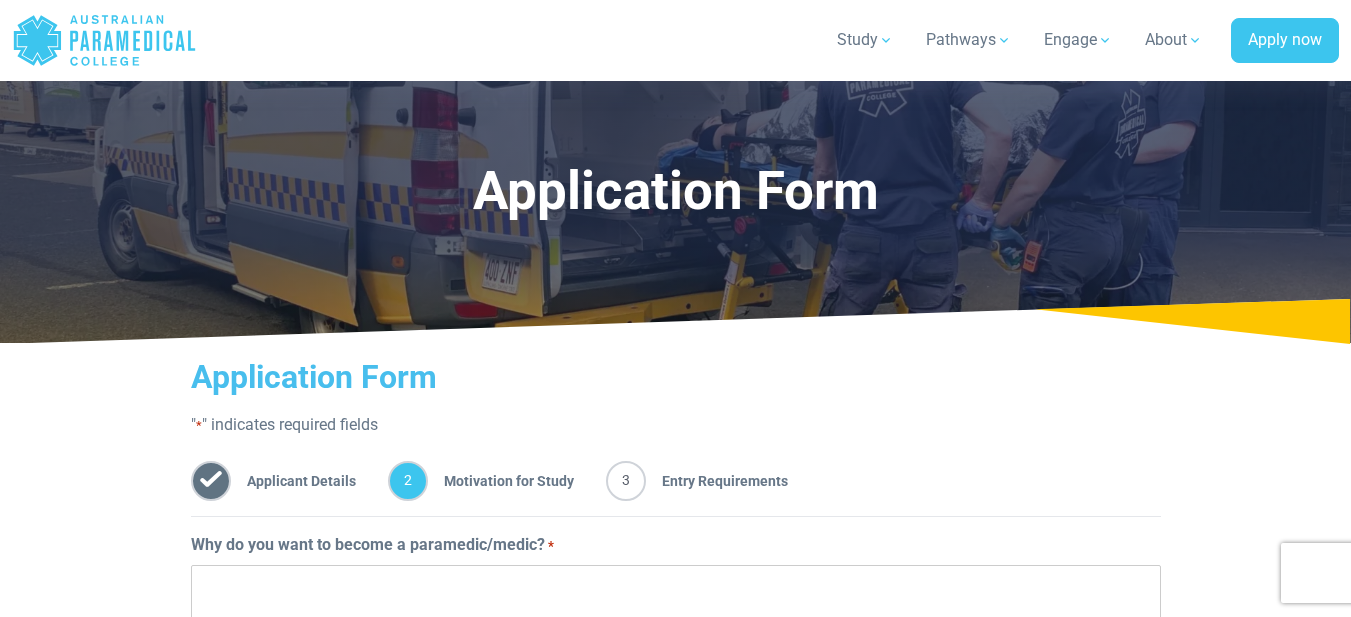 scroll, scrollTop: 358, scrollLeft: 0, axis: vertical 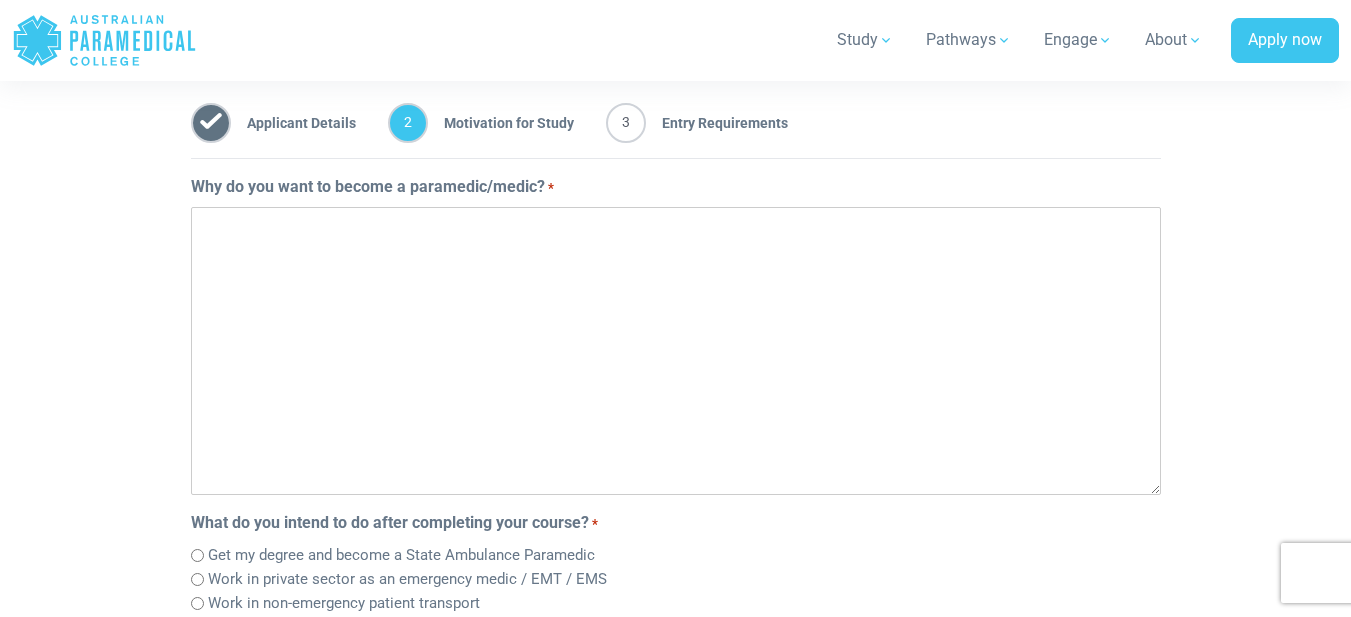 click on "Why do you want to become a paramedic/medic? *" at bounding box center [676, 351] 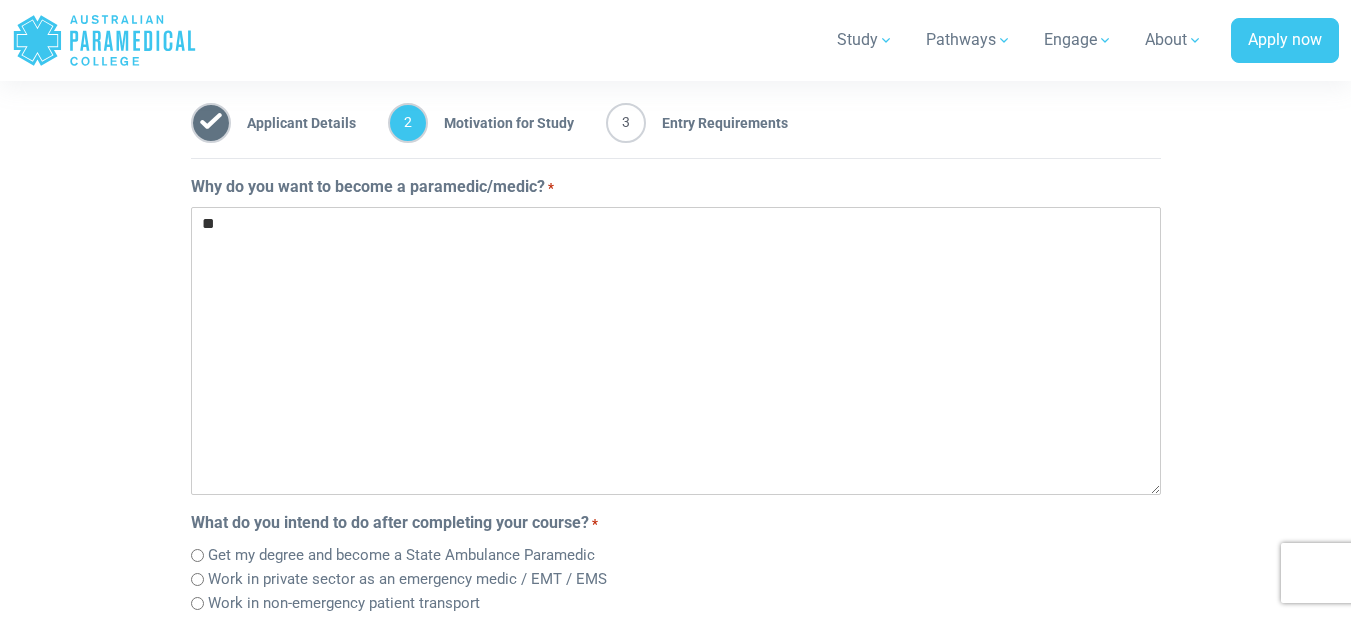 type on "*" 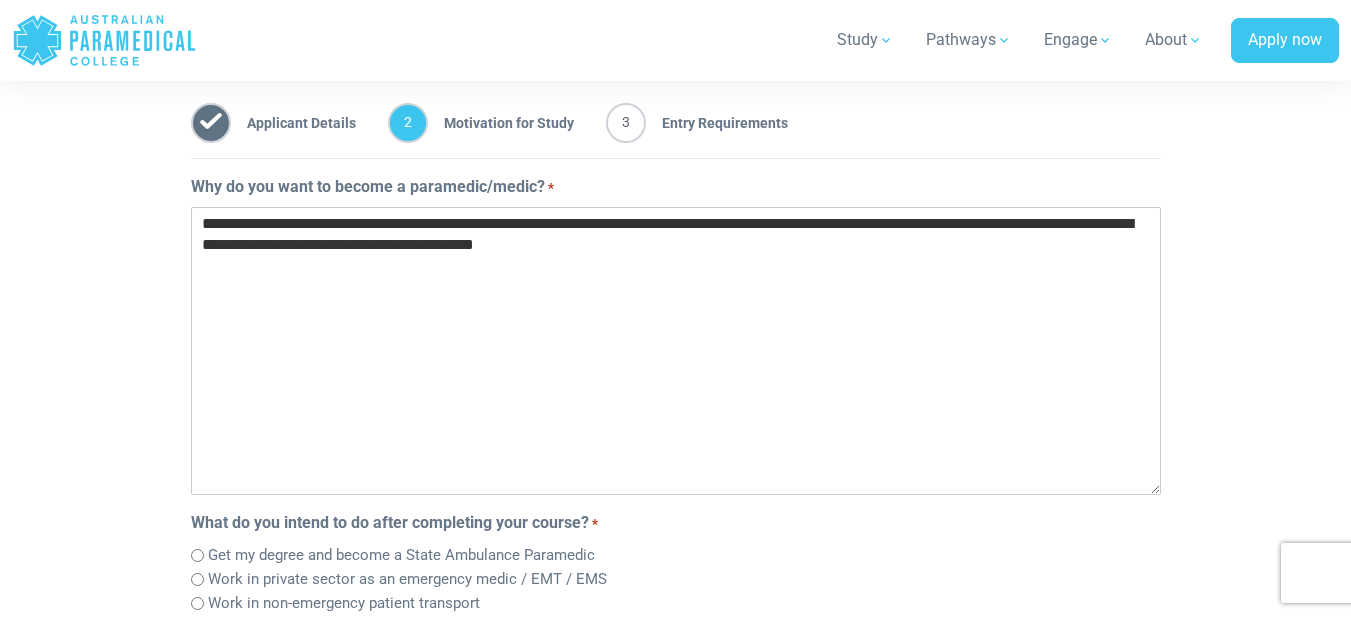 click on "**********" at bounding box center (676, 351) 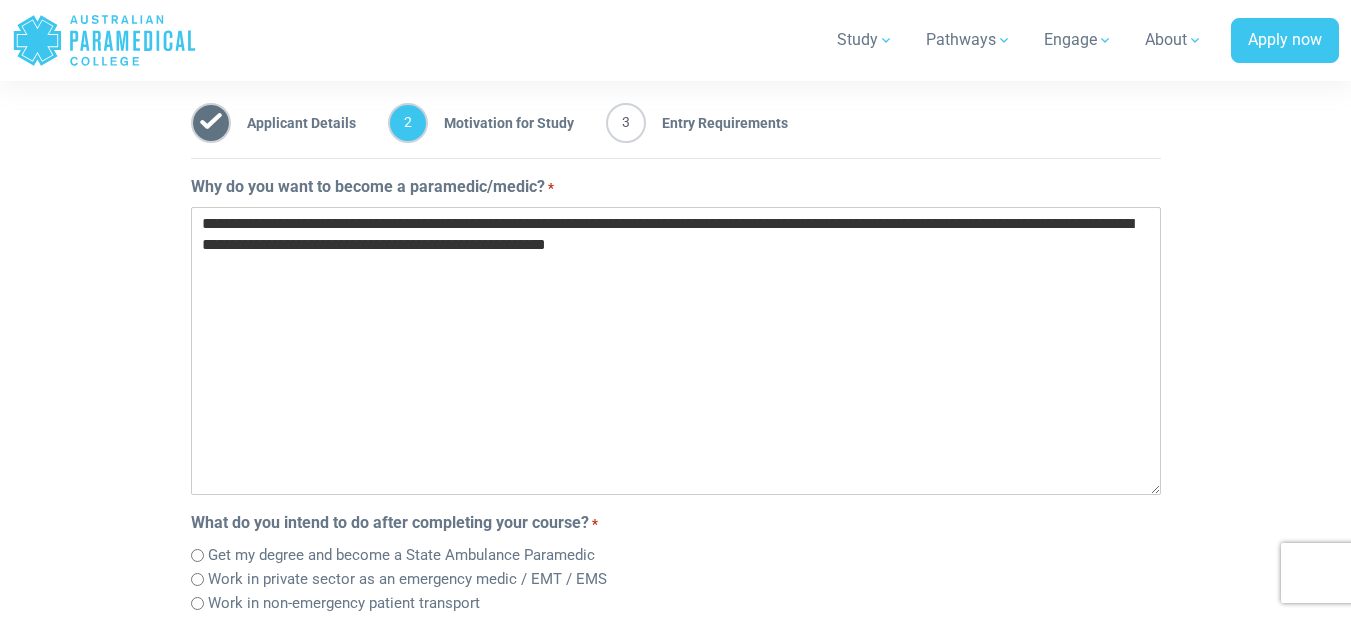 click on "**********" at bounding box center [676, 351] 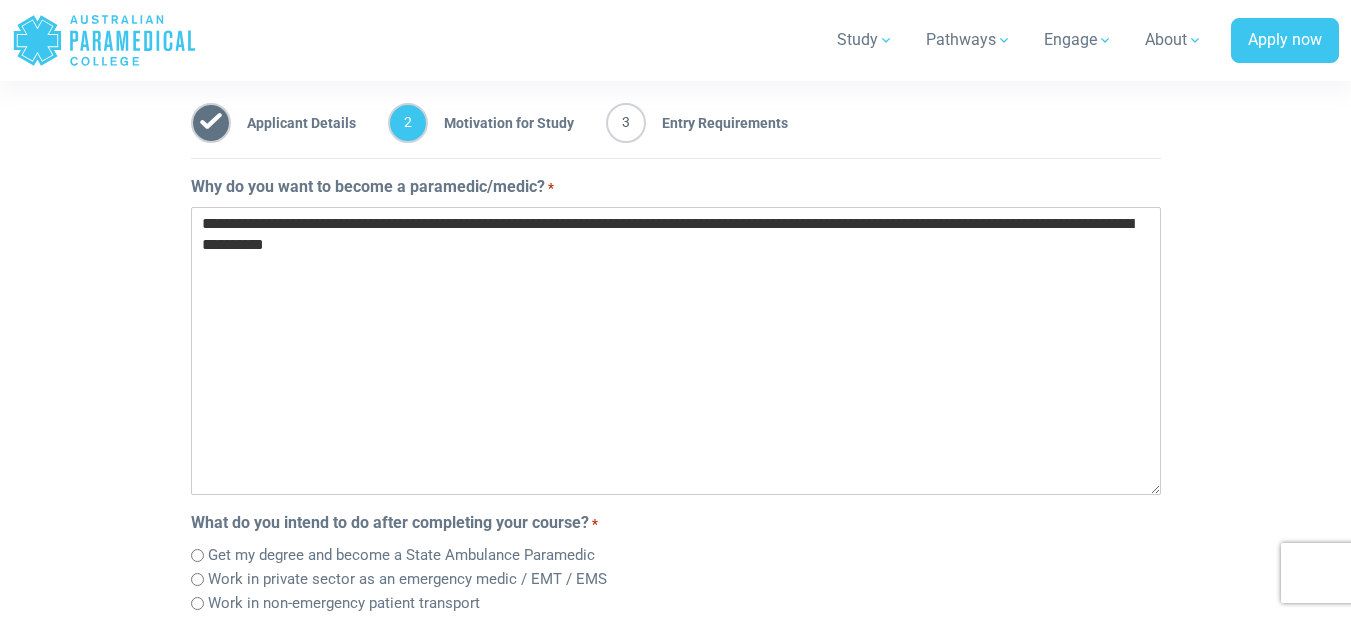 paste on "**********" 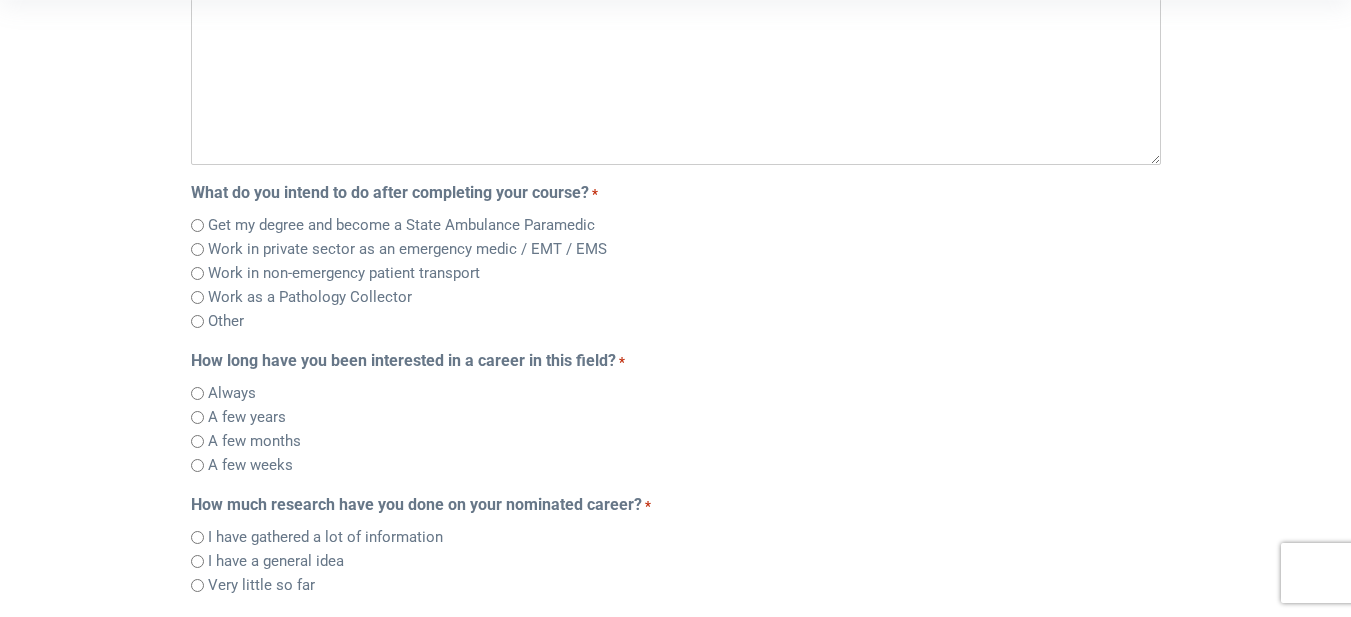 scroll, scrollTop: 658, scrollLeft: 0, axis: vertical 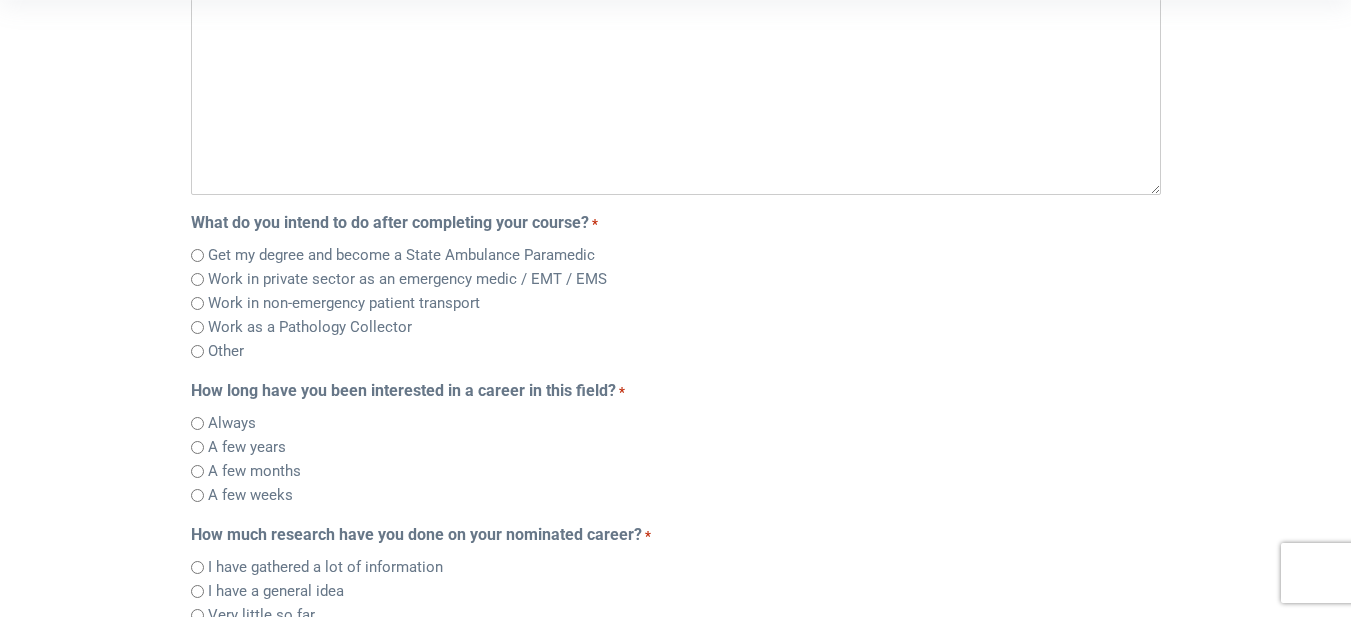 type on "**********" 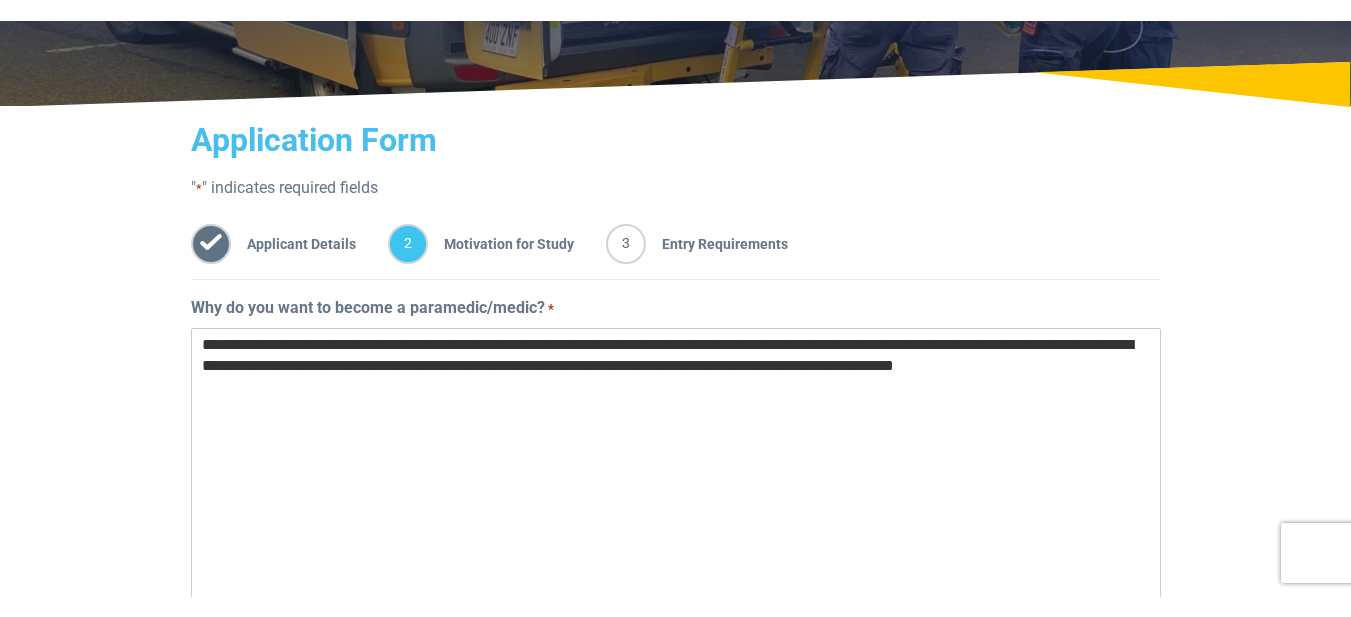 scroll, scrollTop: 0, scrollLeft: 0, axis: both 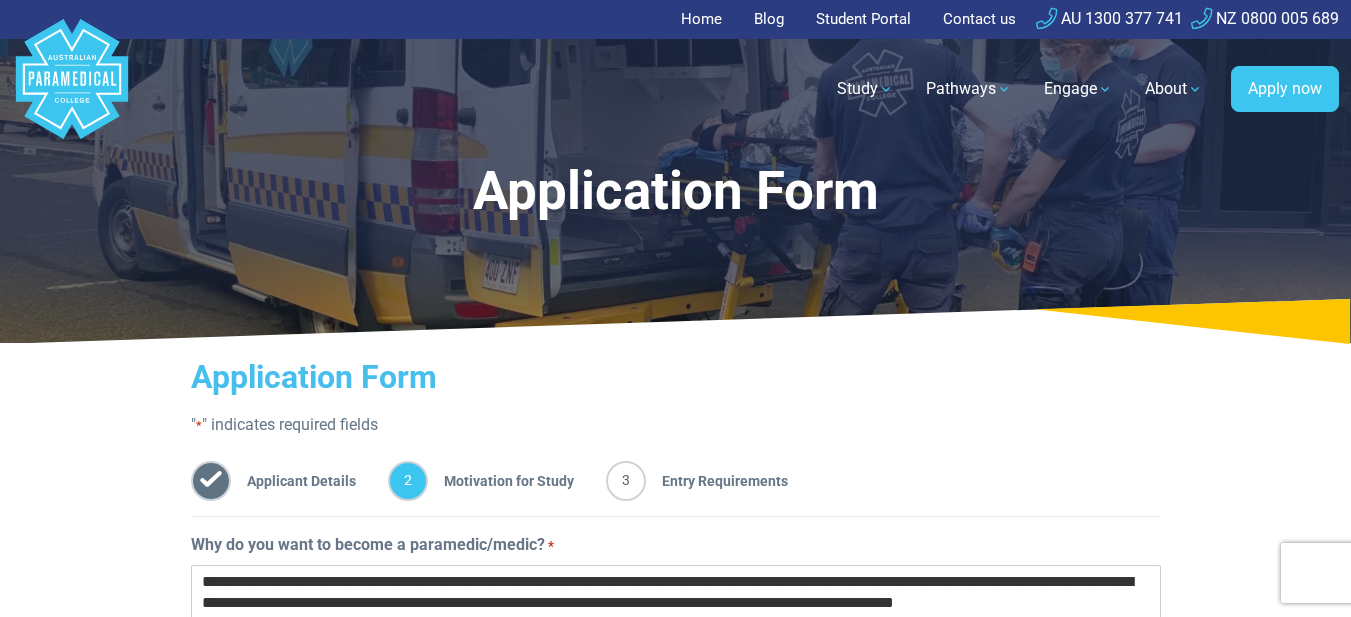 click 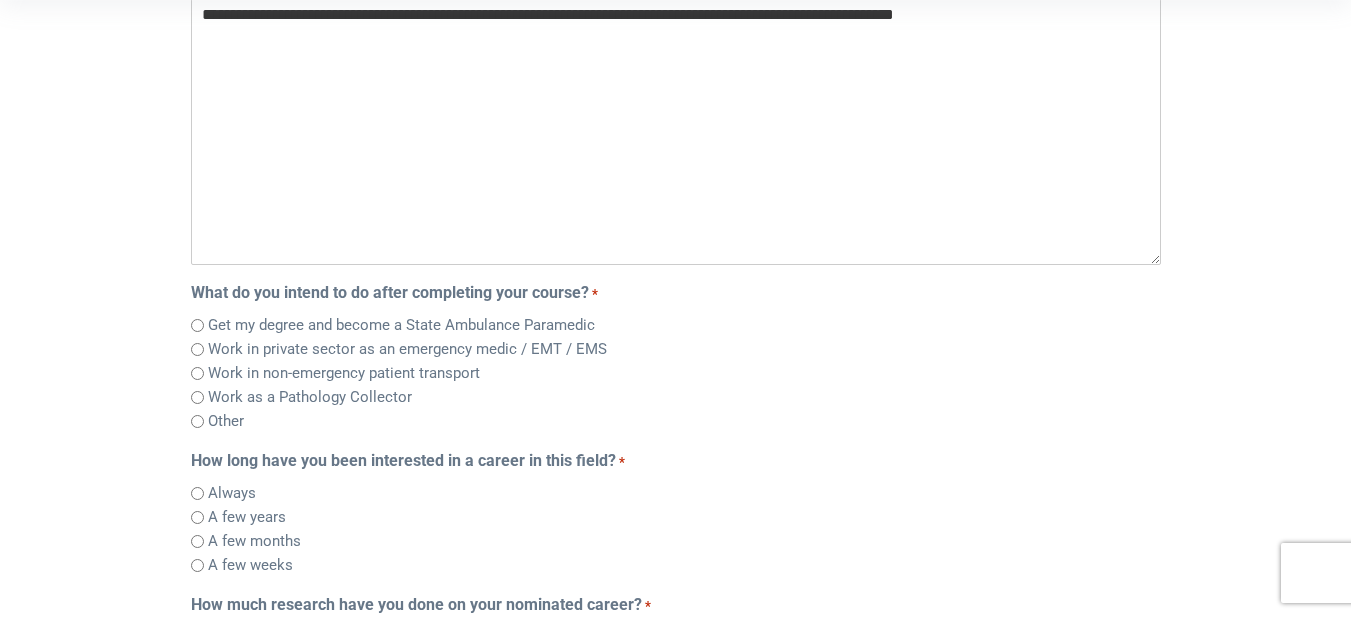 scroll, scrollTop: 600, scrollLeft: 0, axis: vertical 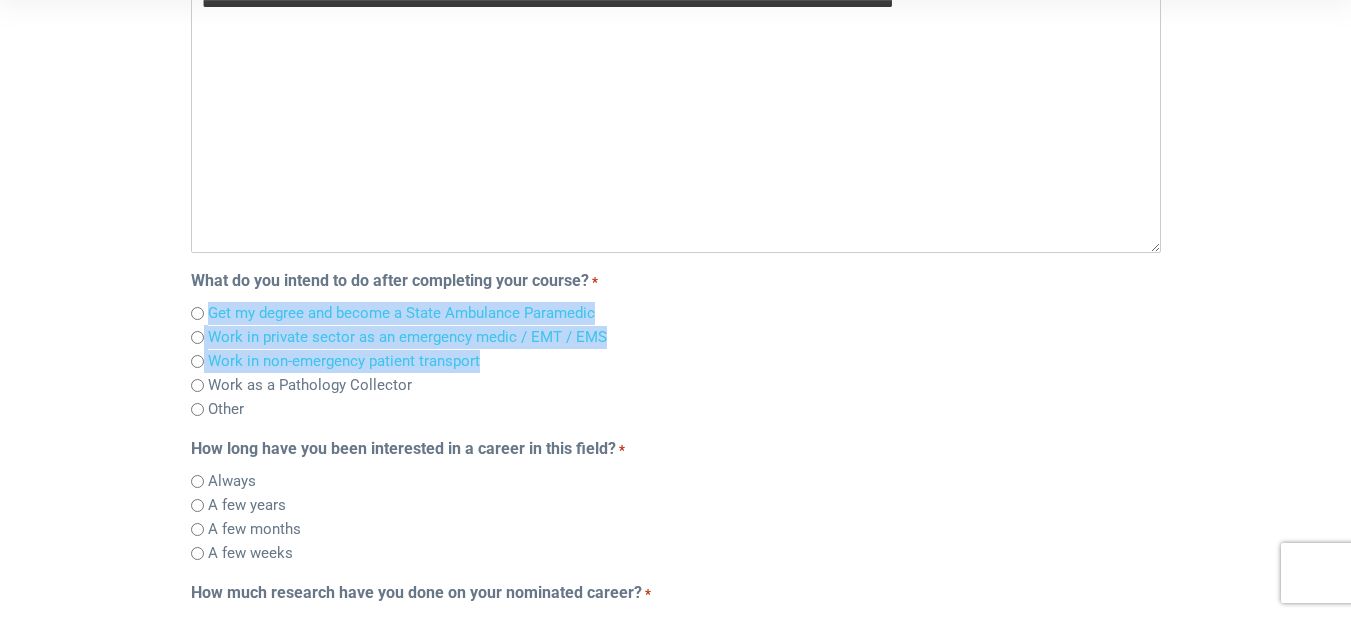 drag, startPoint x: 209, startPoint y: 317, endPoint x: 604, endPoint y: 359, distance: 397.22662 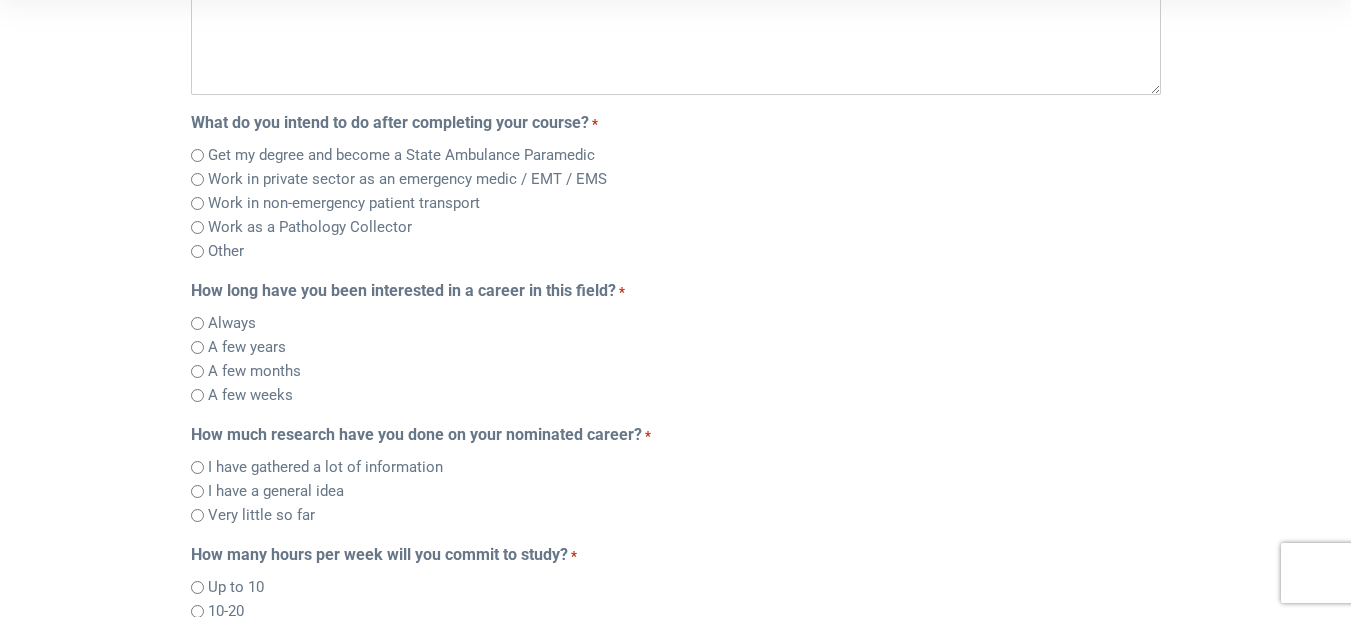 scroll, scrollTop: 800, scrollLeft: 0, axis: vertical 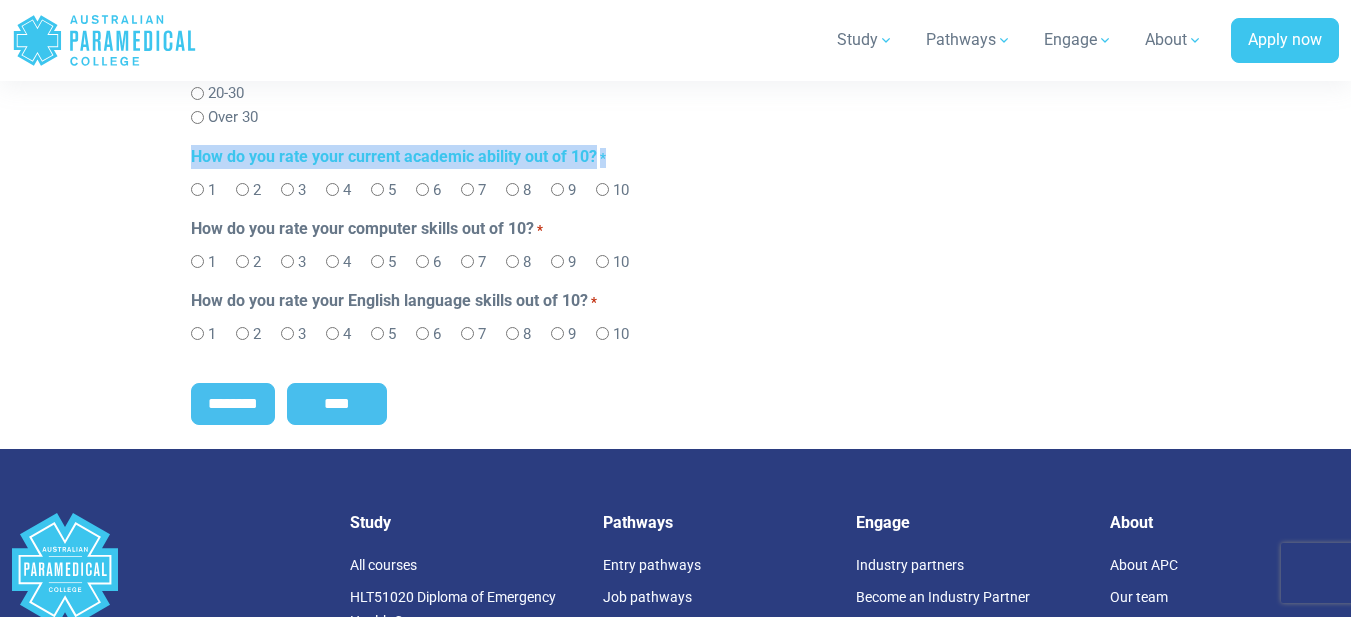 drag, startPoint x: 191, startPoint y: 152, endPoint x: 603, endPoint y: 154, distance: 412.00485 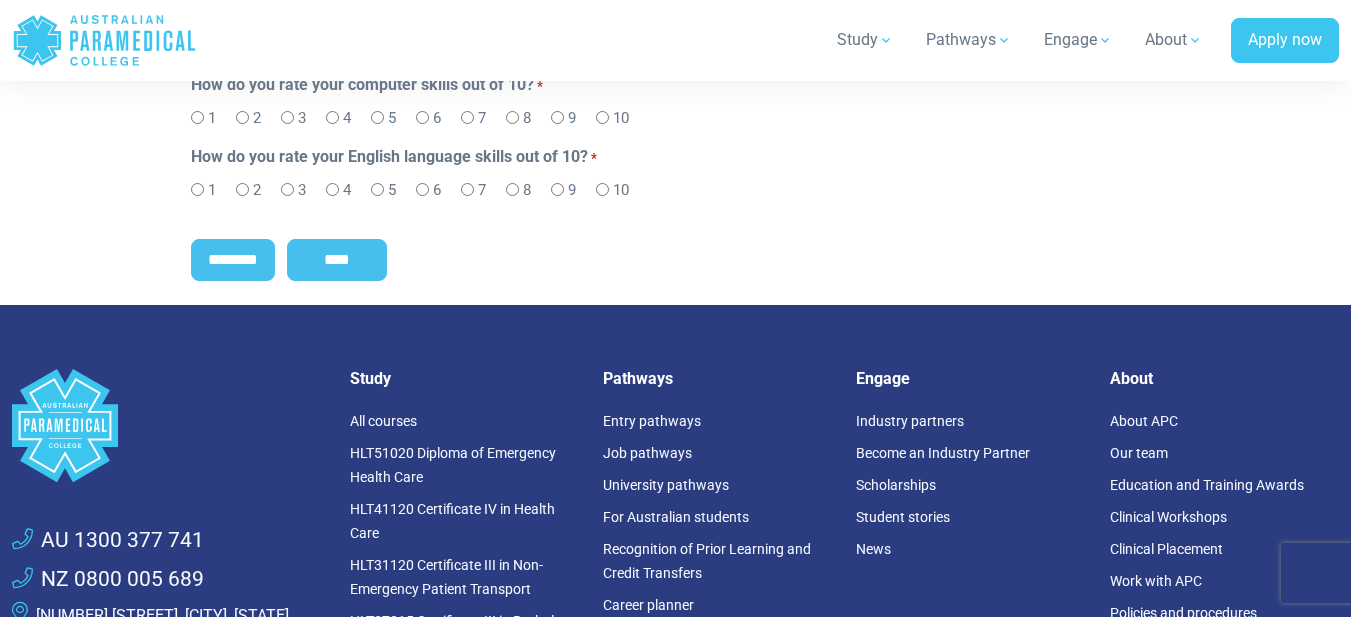 scroll, scrollTop: 1400, scrollLeft: 0, axis: vertical 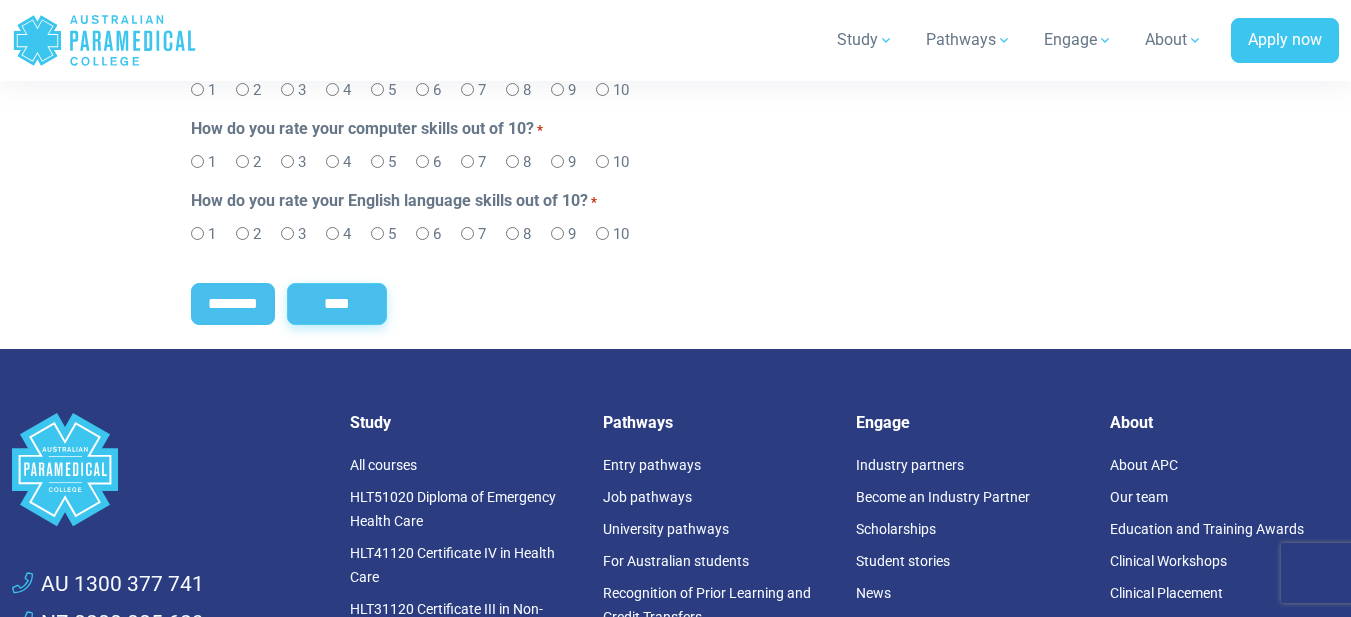 click on "****" at bounding box center [337, 304] 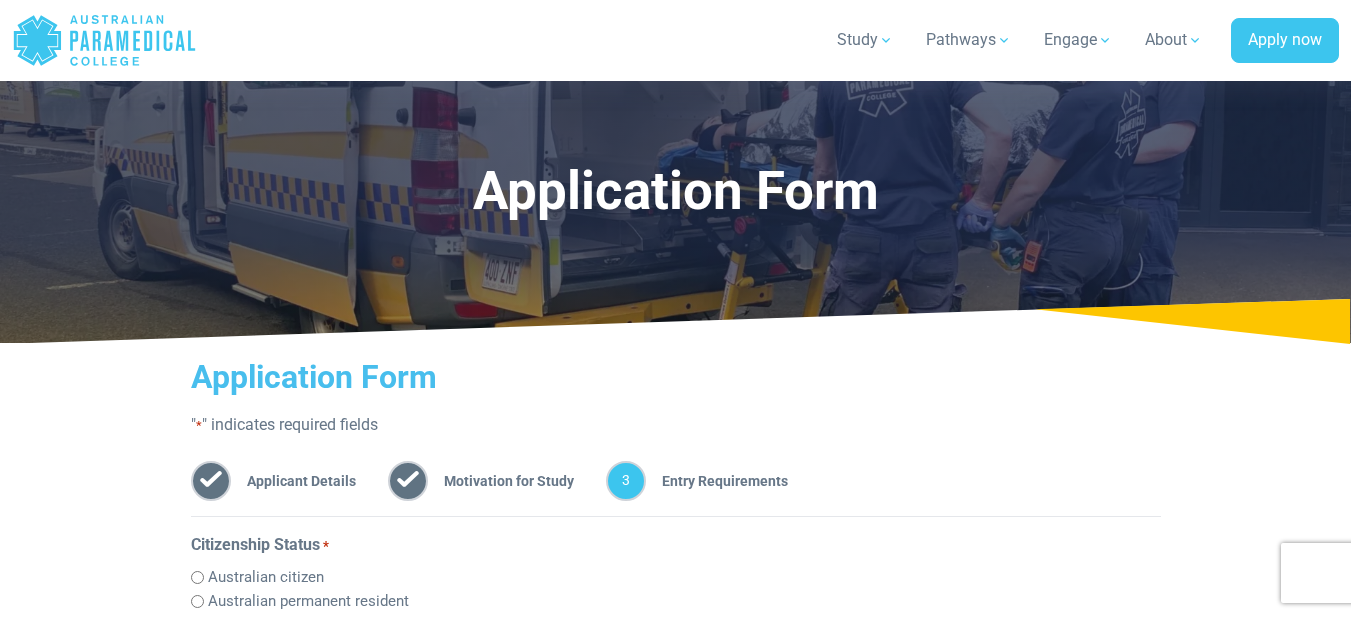 scroll, scrollTop: 358, scrollLeft: 0, axis: vertical 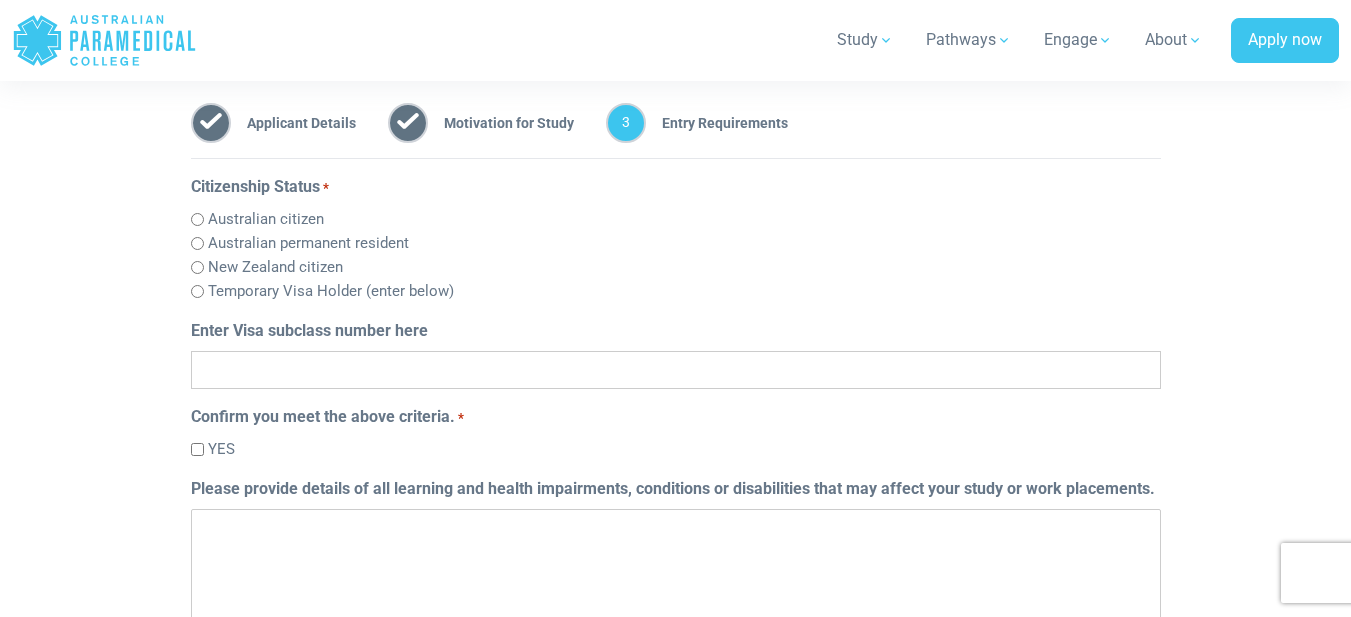click on "Enter Visa subclass number here" at bounding box center [676, 370] 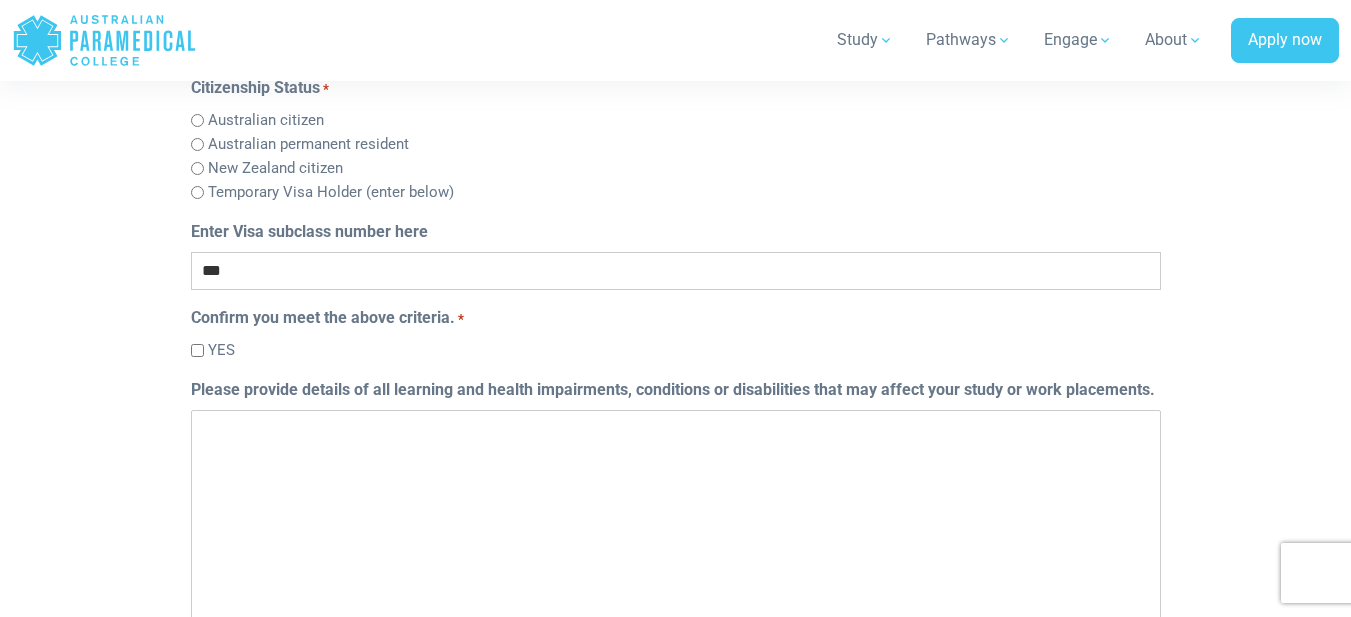 scroll, scrollTop: 458, scrollLeft: 0, axis: vertical 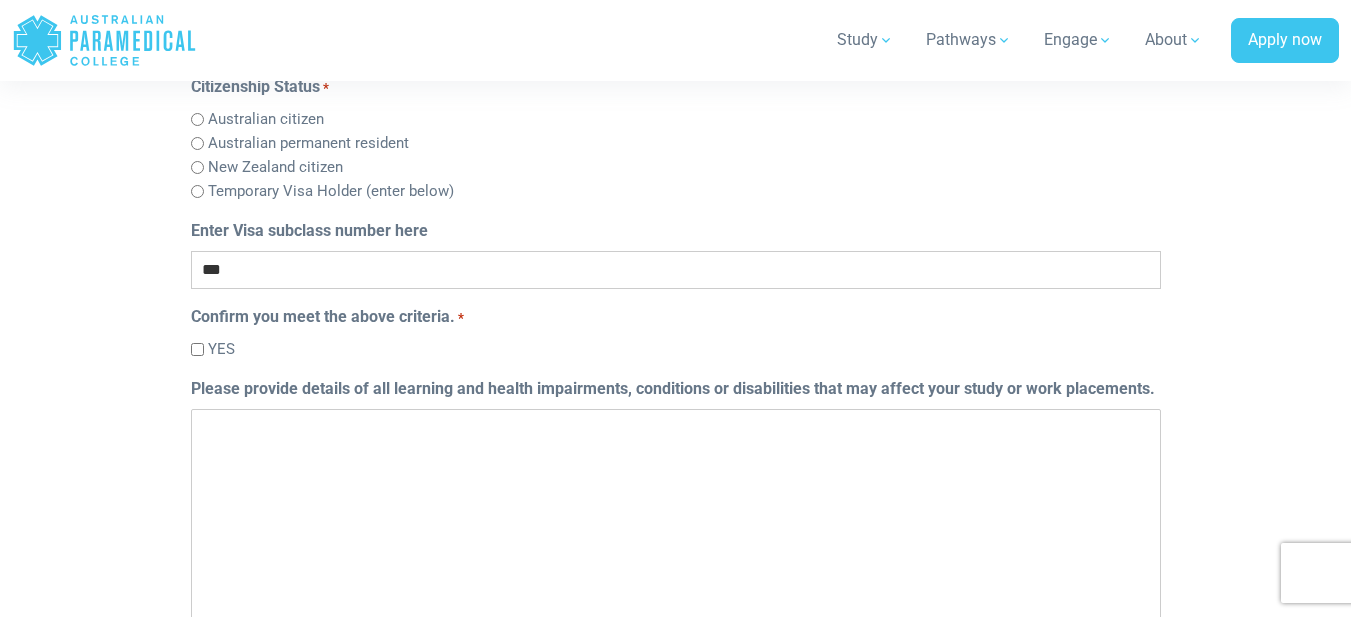 type on "***" 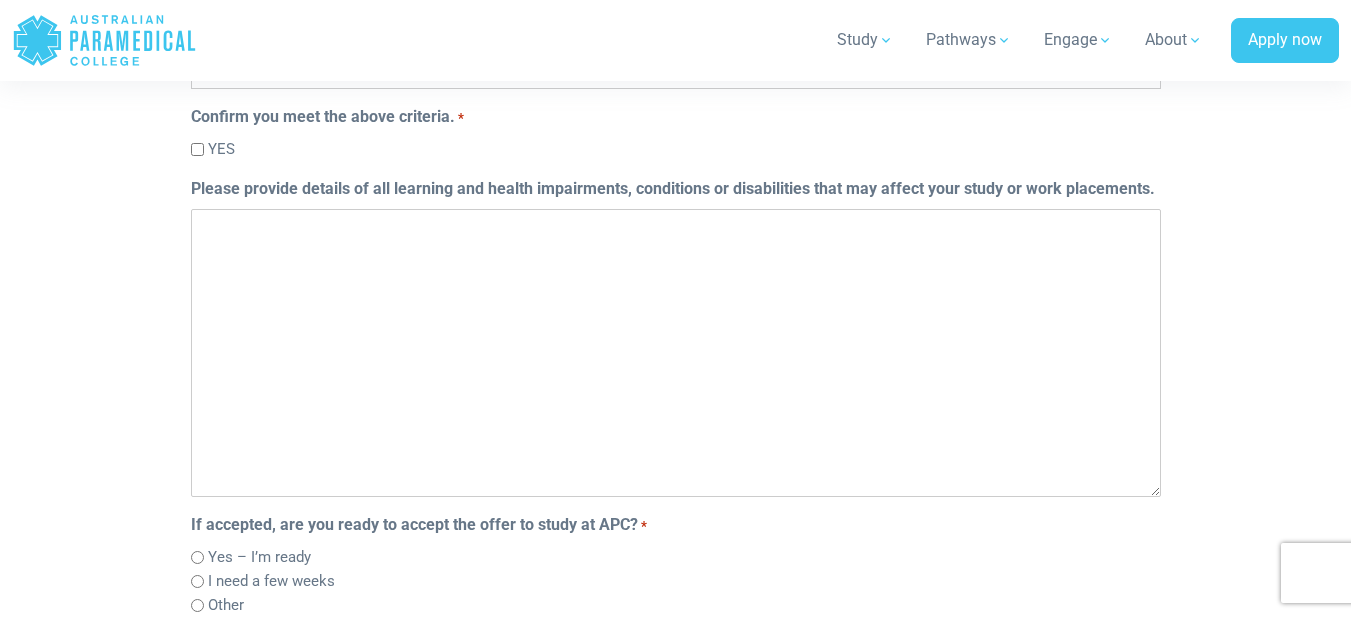 click on "Please provide details of all learning and health impairments, conditions or disabilities that may affect your study or work placements." at bounding box center [676, 353] 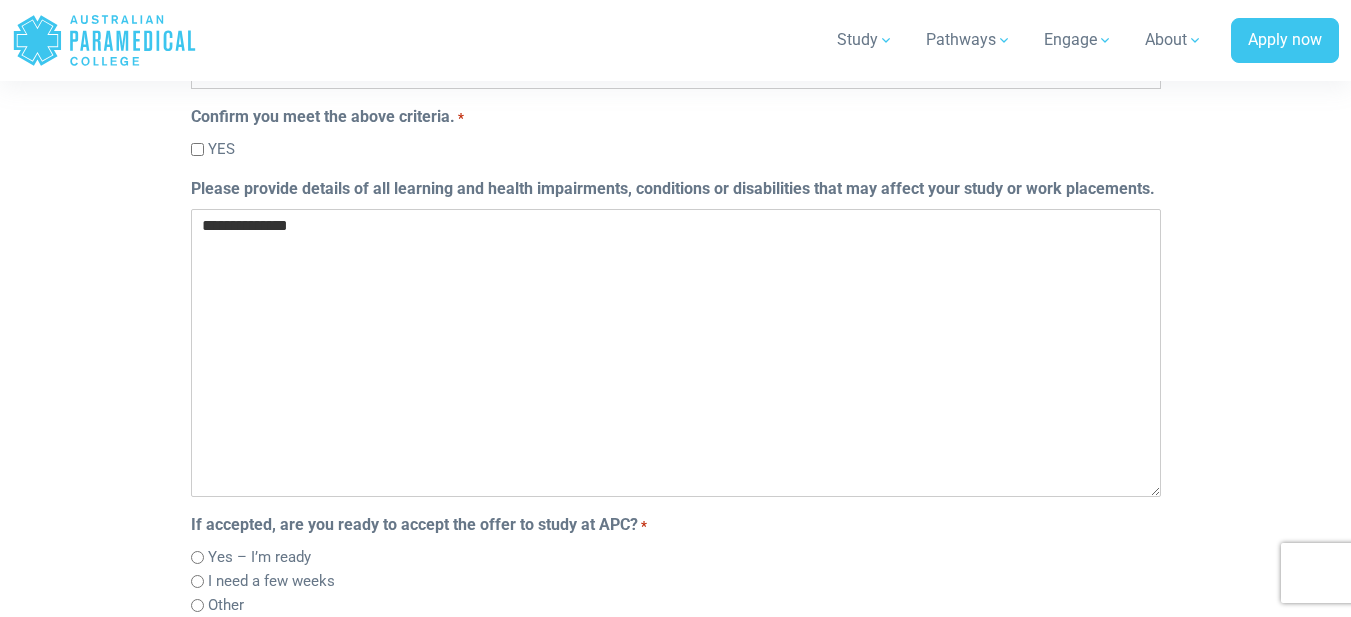 click on "**********" at bounding box center (676, 353) 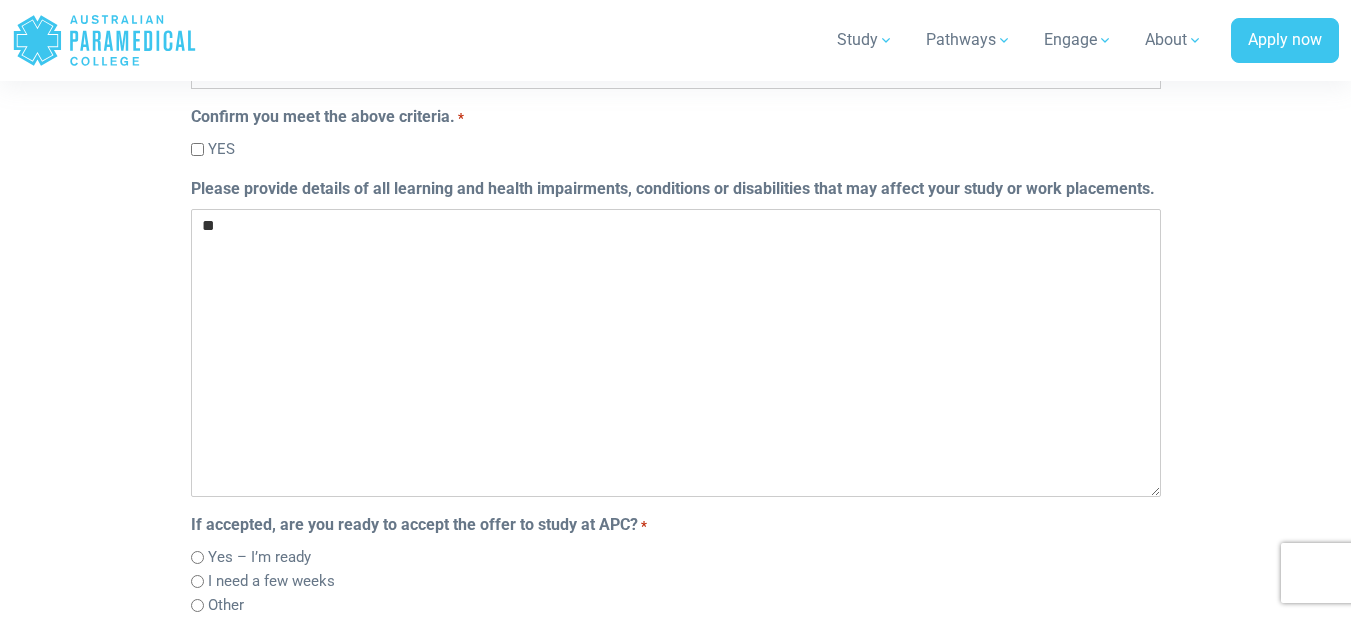 type on "*" 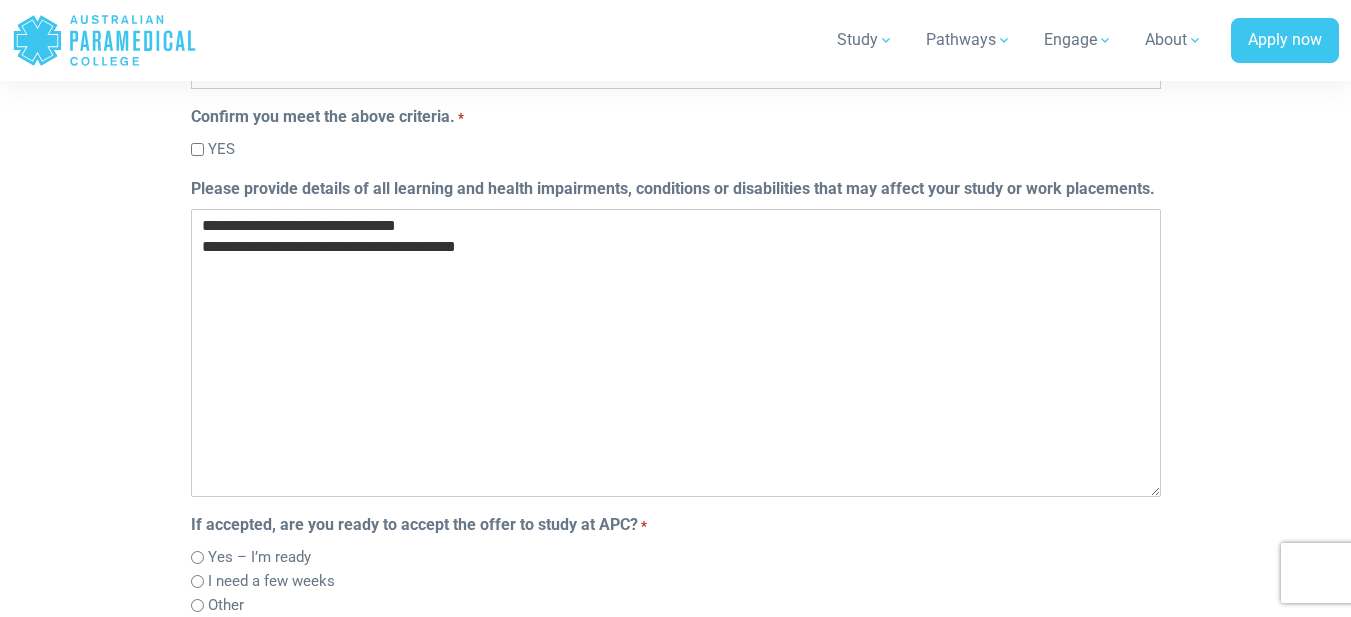 click on "**********" at bounding box center [676, 353] 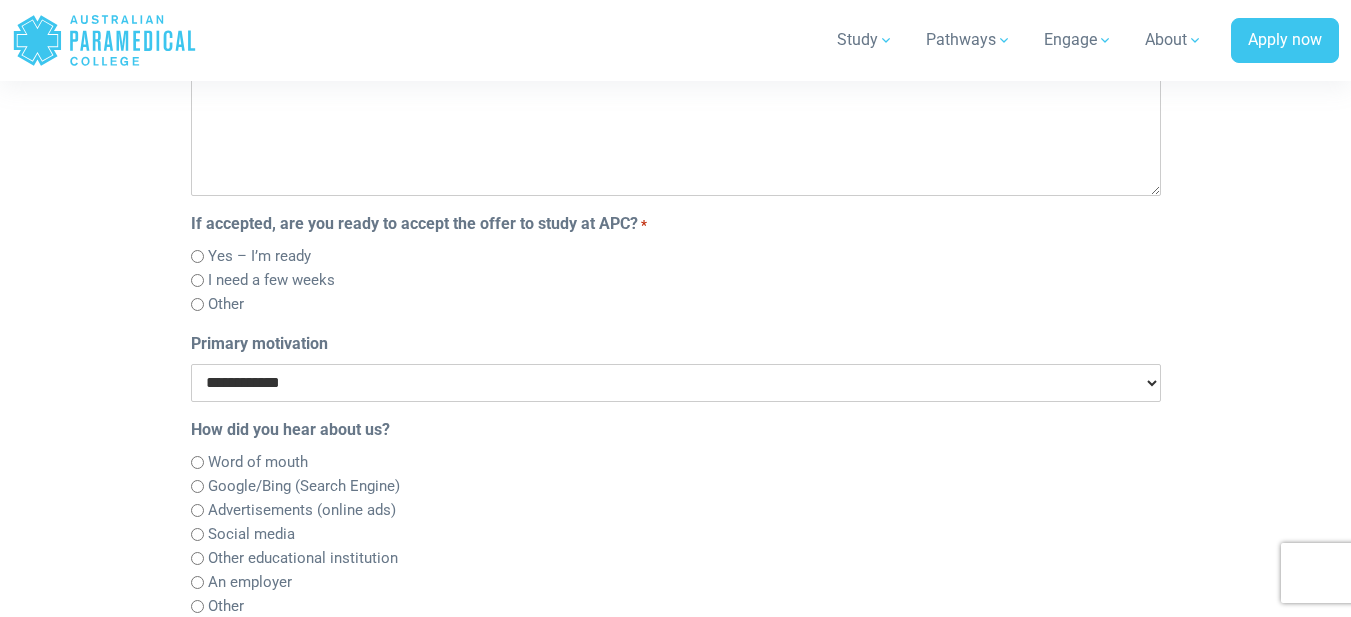 scroll, scrollTop: 958, scrollLeft: 0, axis: vertical 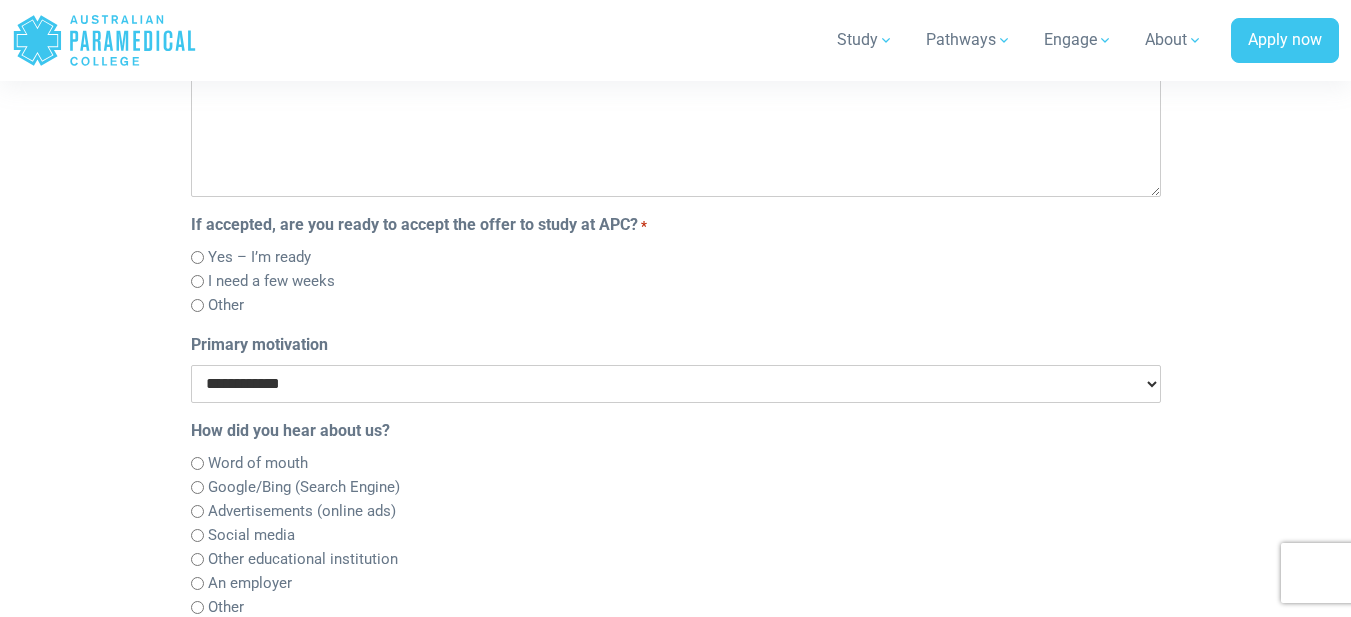 type on "**********" 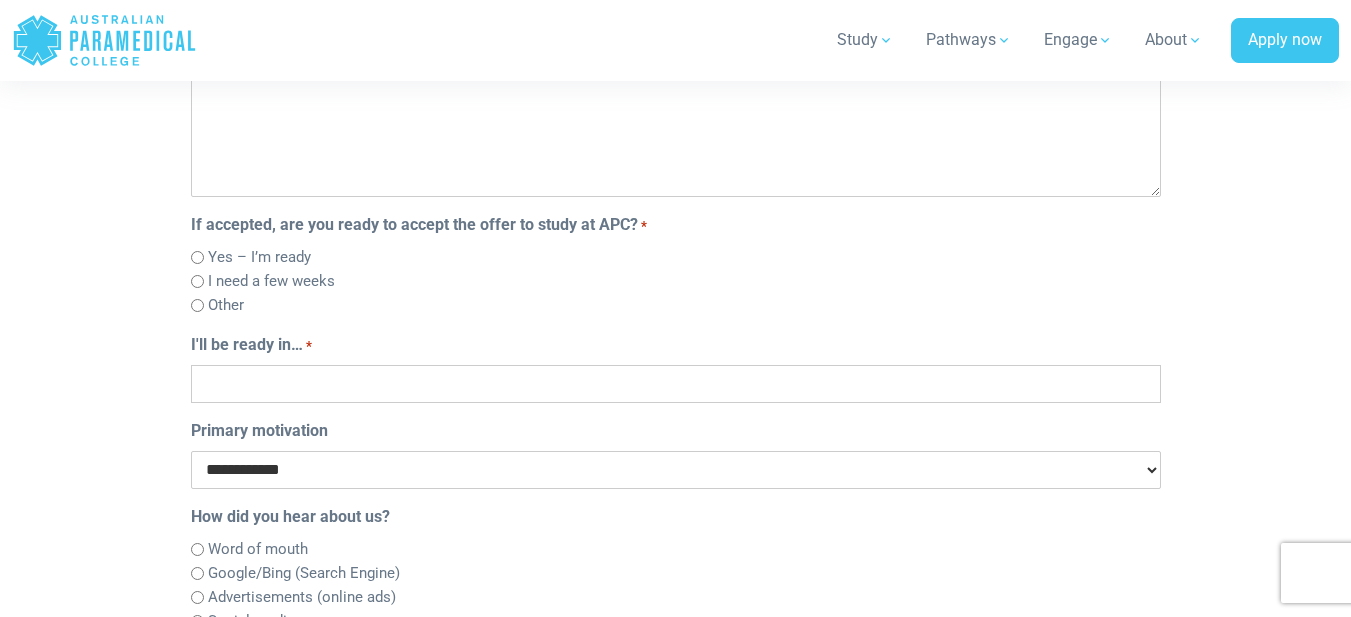 click on "I'll be ready in… *" at bounding box center [676, 384] 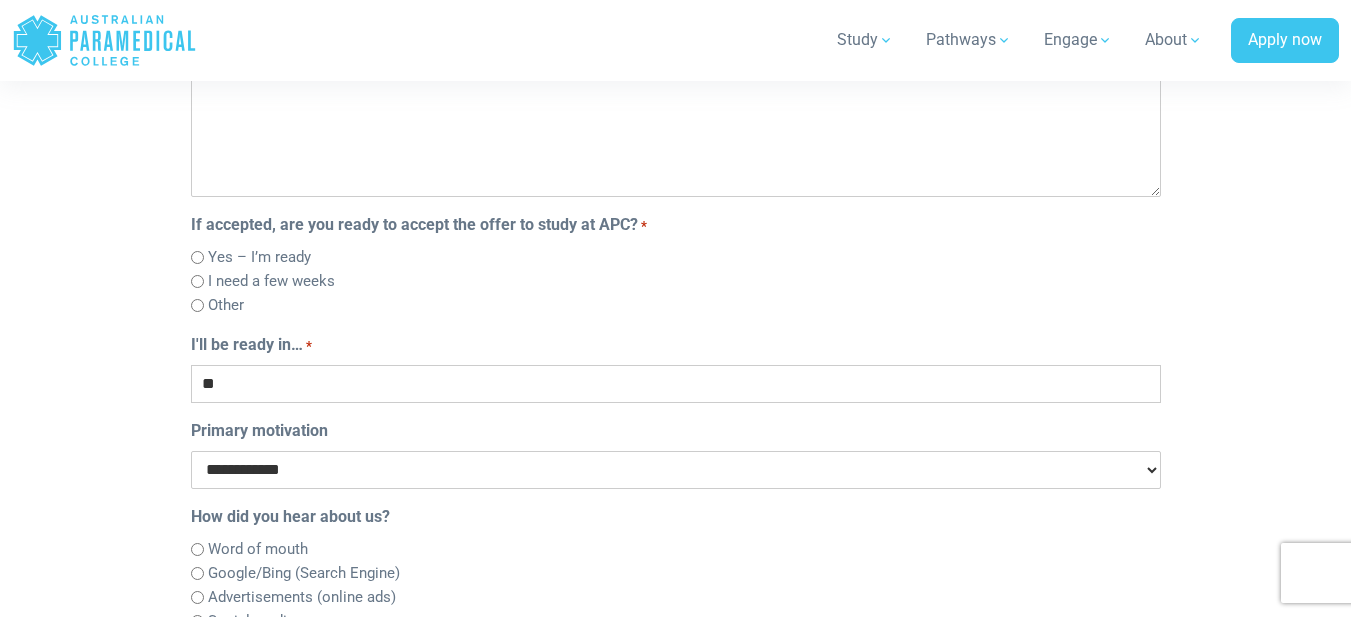 type on "*" 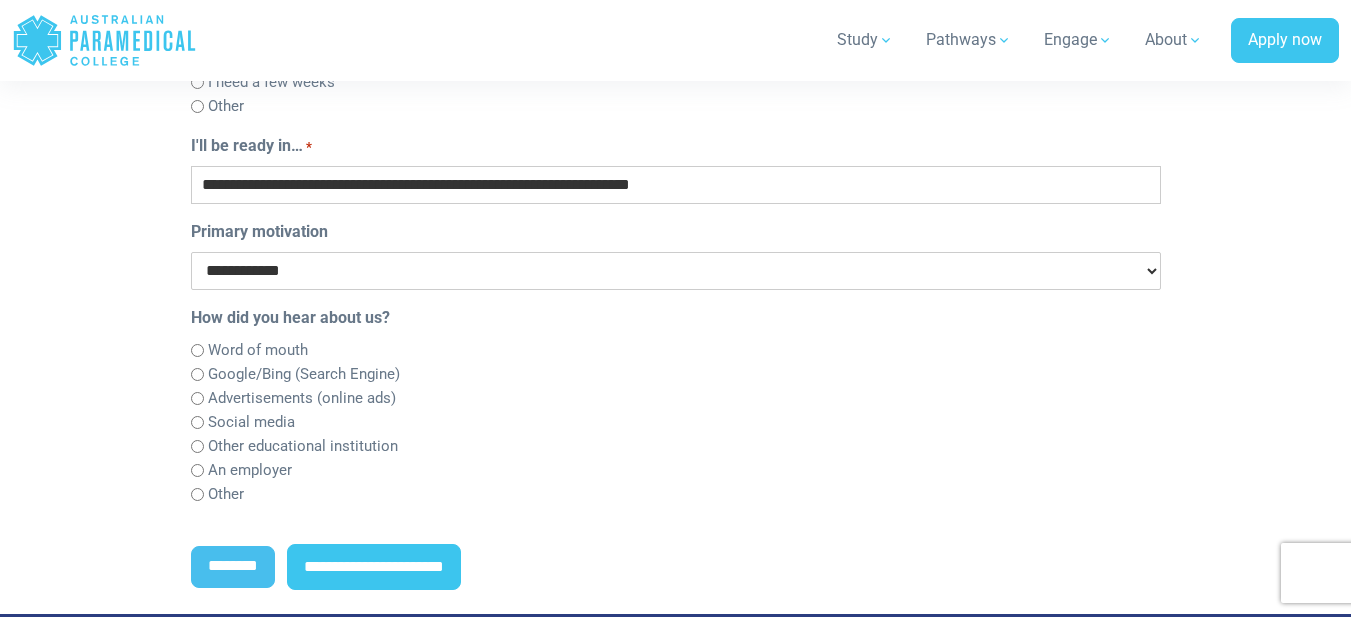 scroll, scrollTop: 1158, scrollLeft: 0, axis: vertical 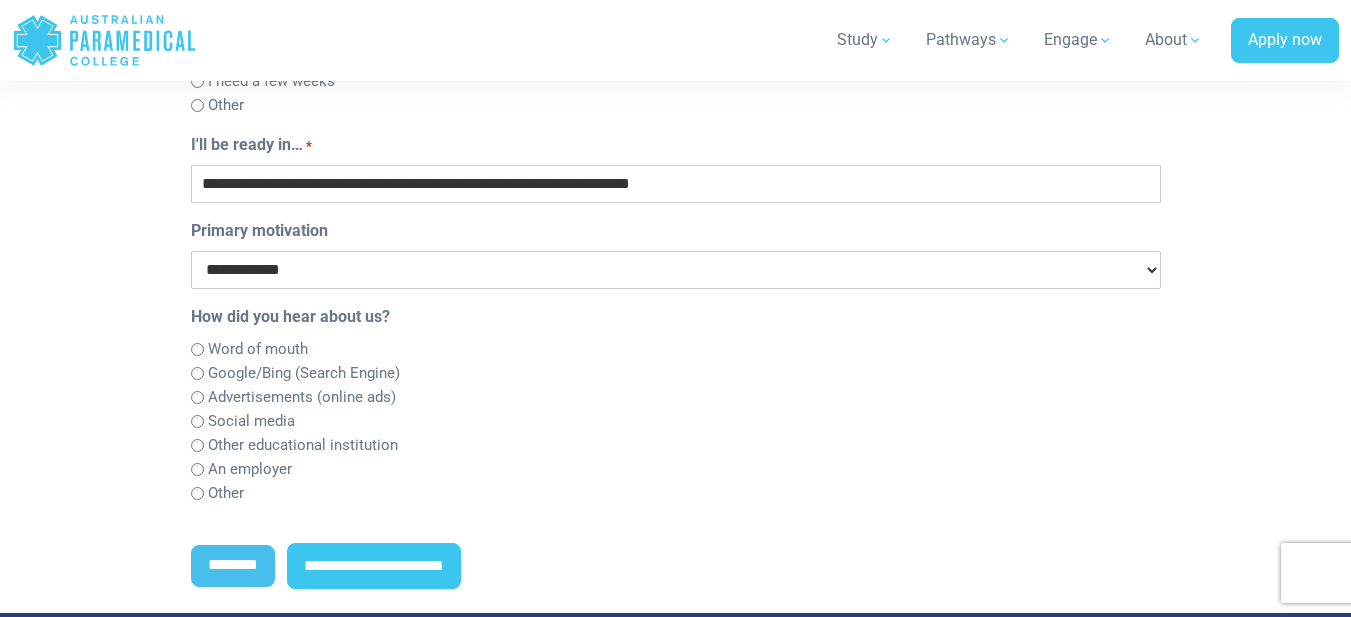 click on "**********" at bounding box center (676, 184) 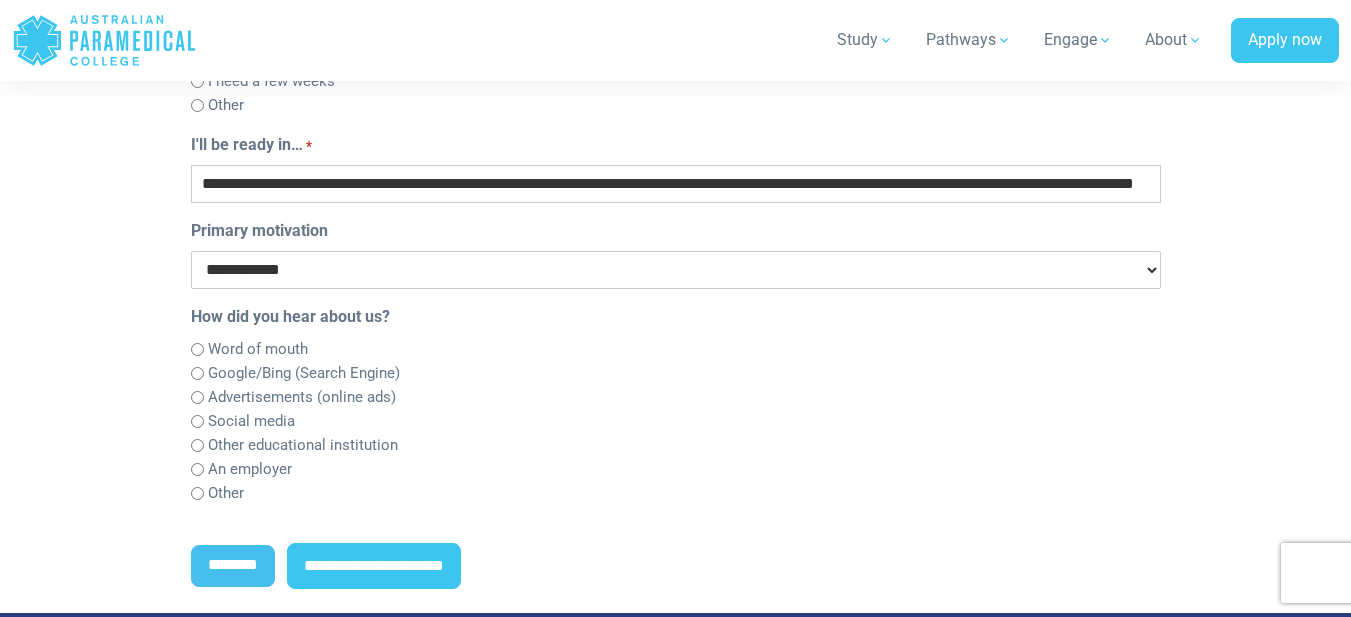 scroll, scrollTop: 0, scrollLeft: 145, axis: horizontal 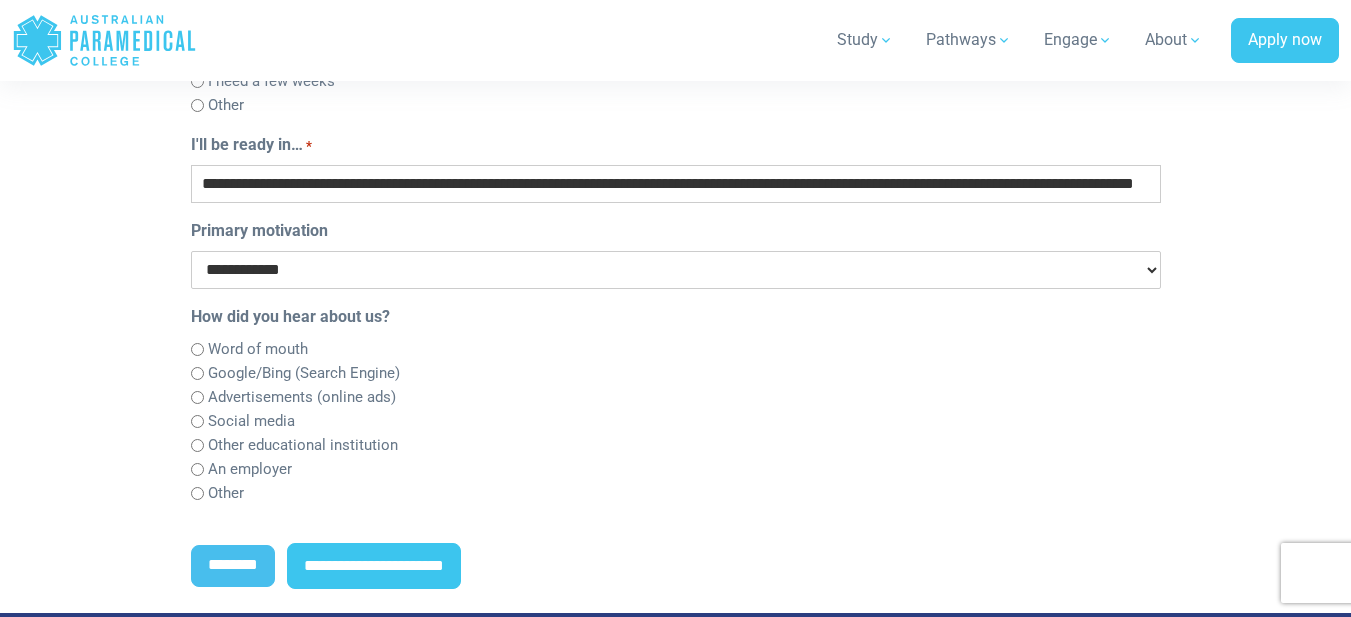 click on "**********" at bounding box center [676, 270] 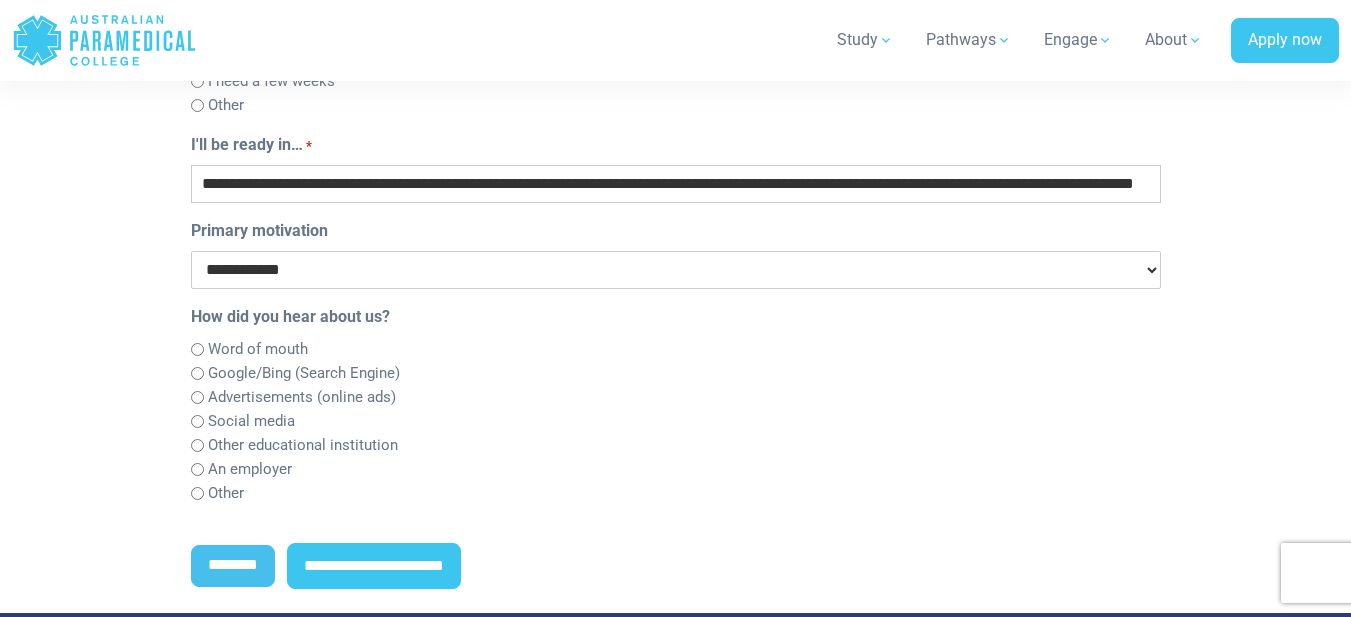 select on "**********" 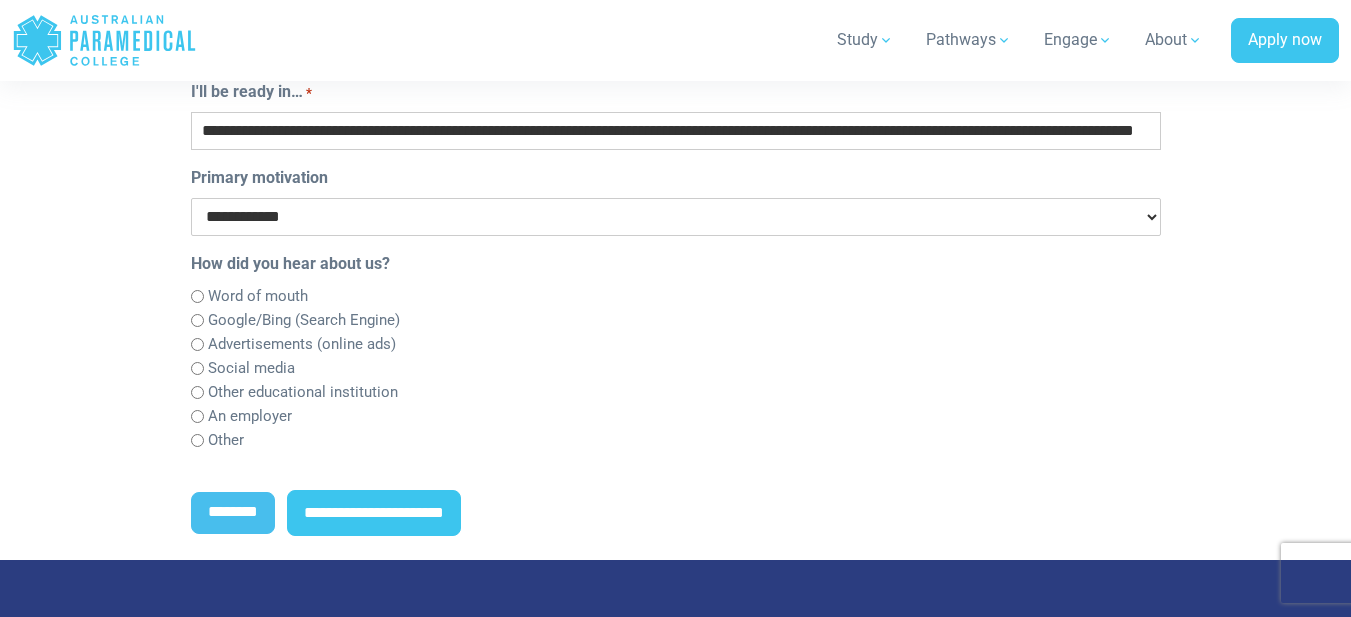 scroll, scrollTop: 1258, scrollLeft: 0, axis: vertical 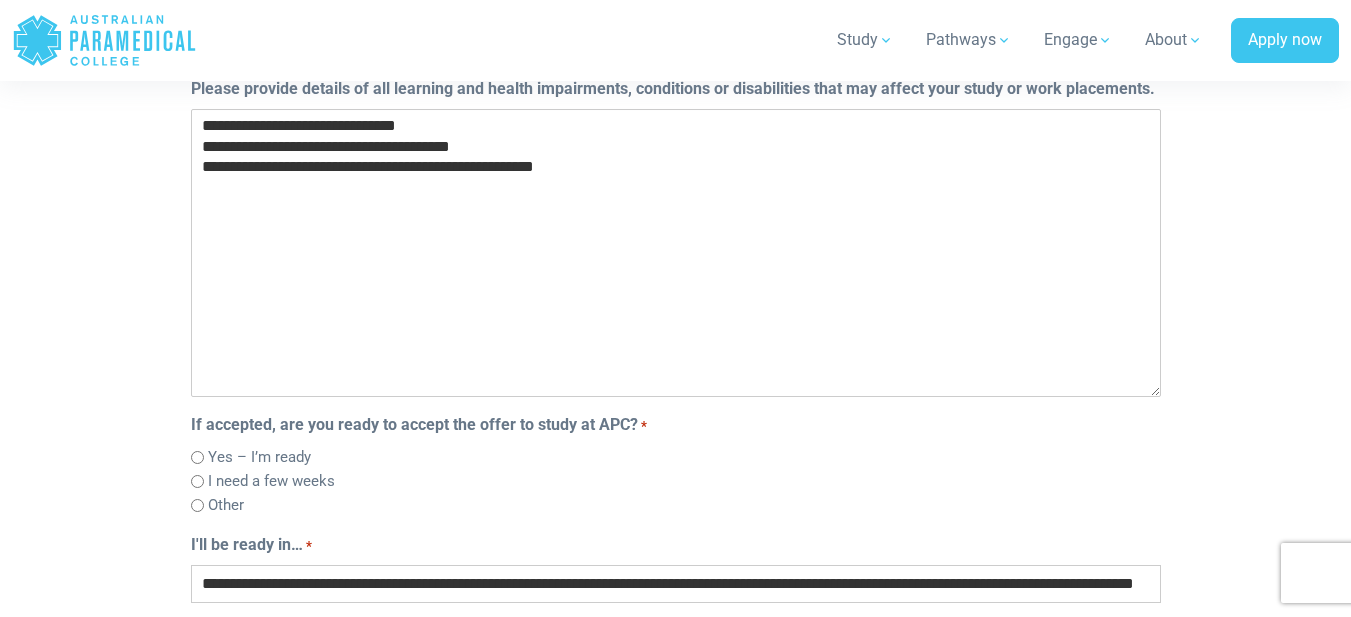 click on "**********" at bounding box center [676, 253] 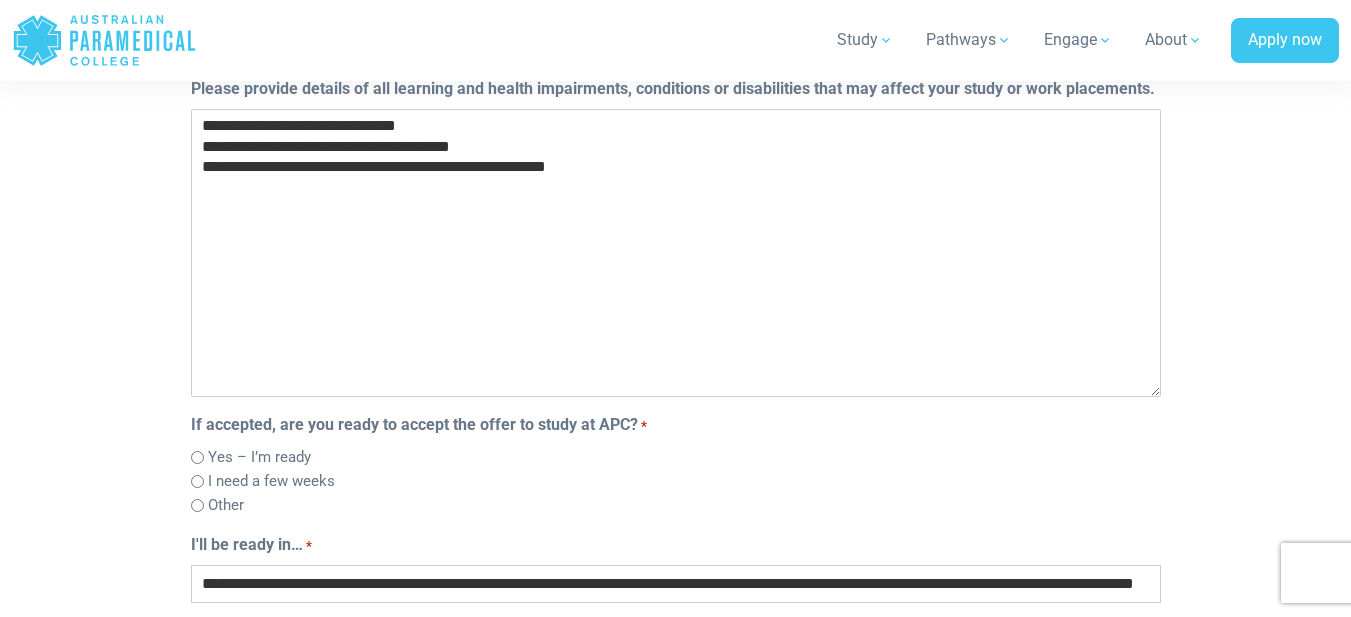 paste on "**********" 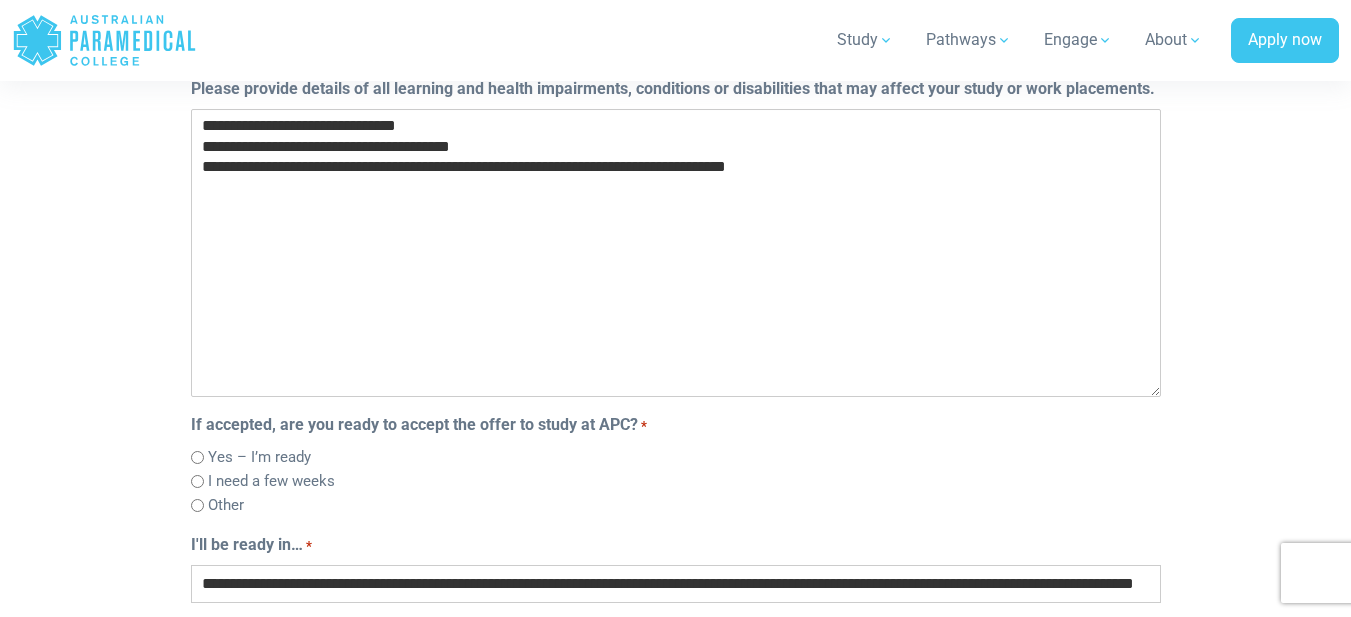 click on "**********" at bounding box center [676, 253] 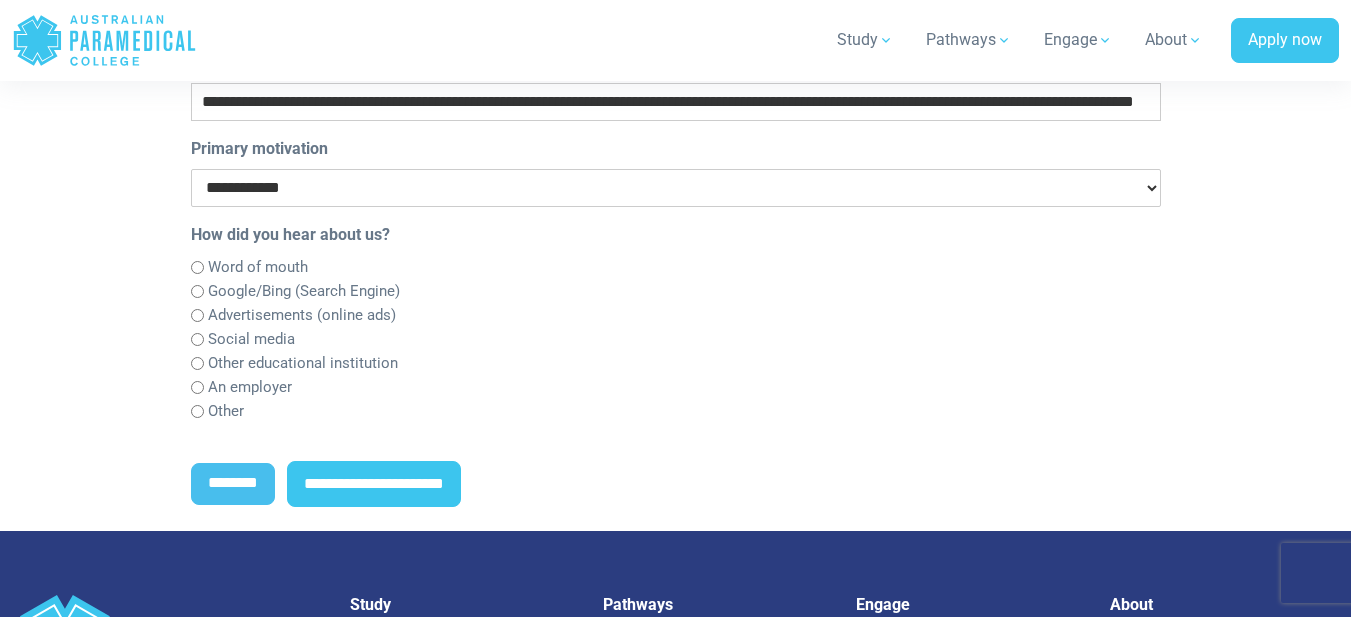 scroll, scrollTop: 1258, scrollLeft: 0, axis: vertical 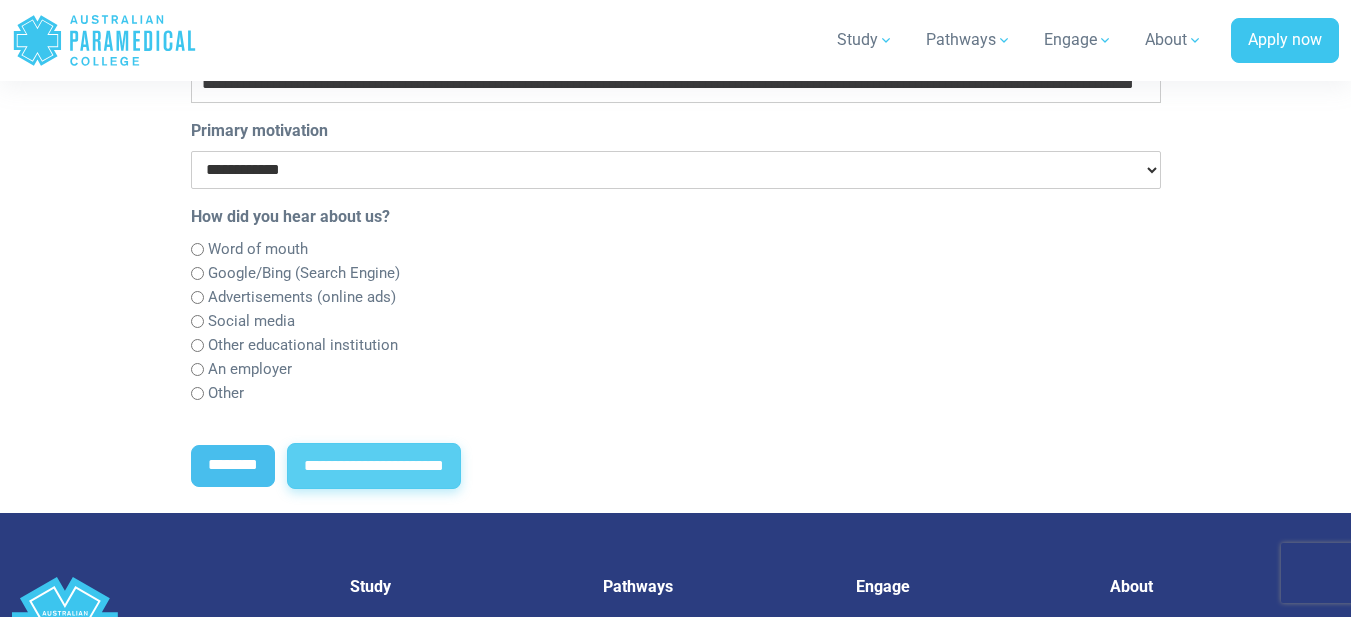 type on "**********" 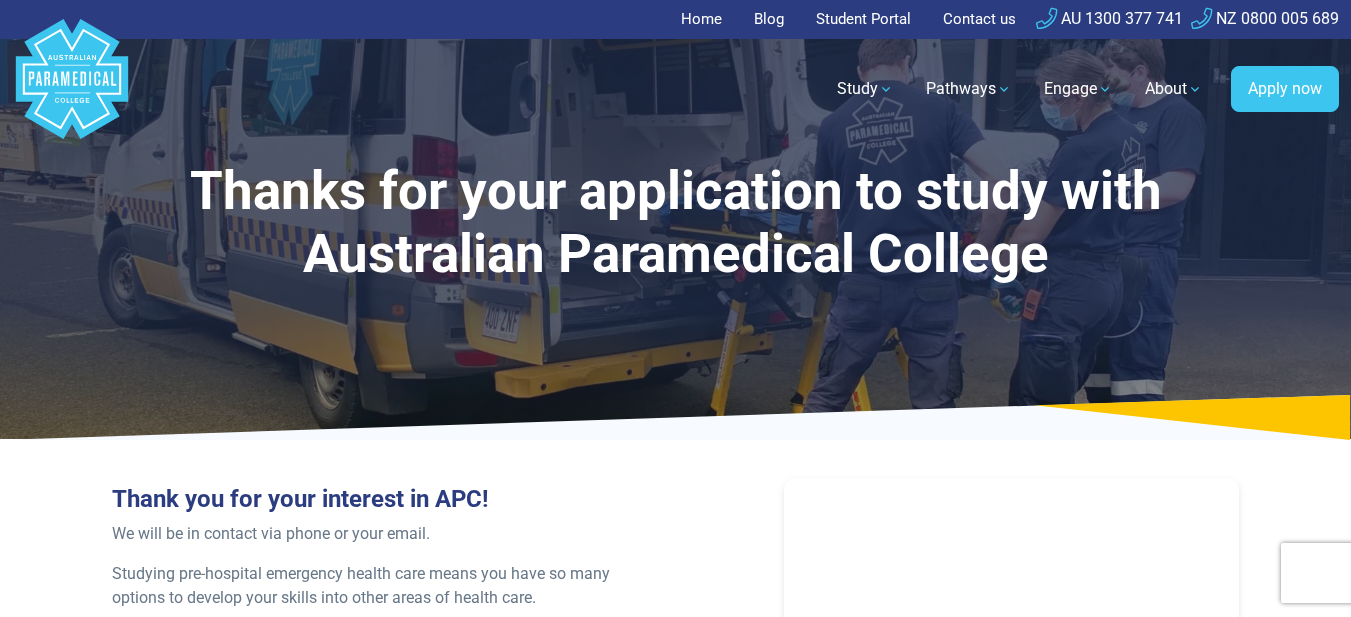 scroll, scrollTop: 0, scrollLeft: 0, axis: both 